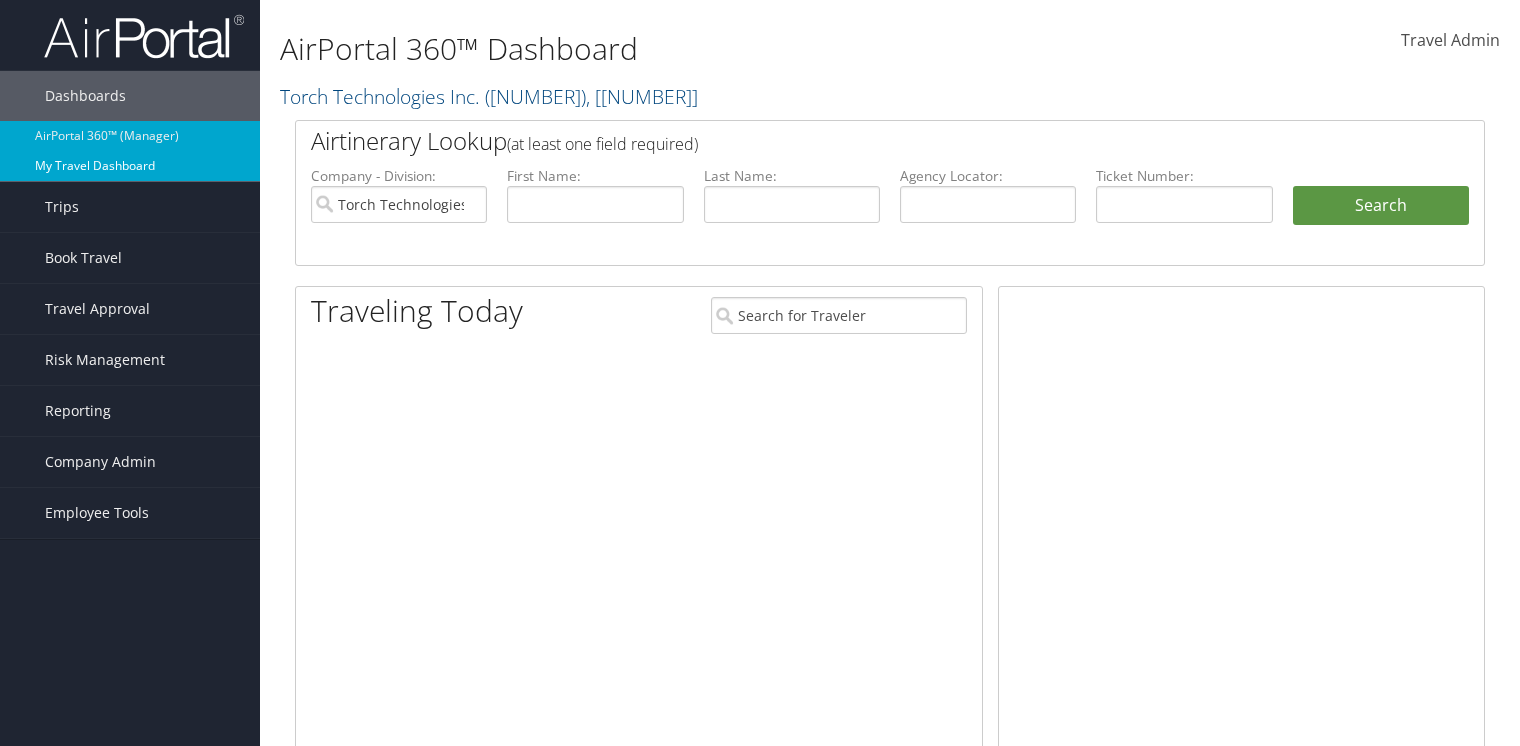 scroll, scrollTop: 0, scrollLeft: 0, axis: both 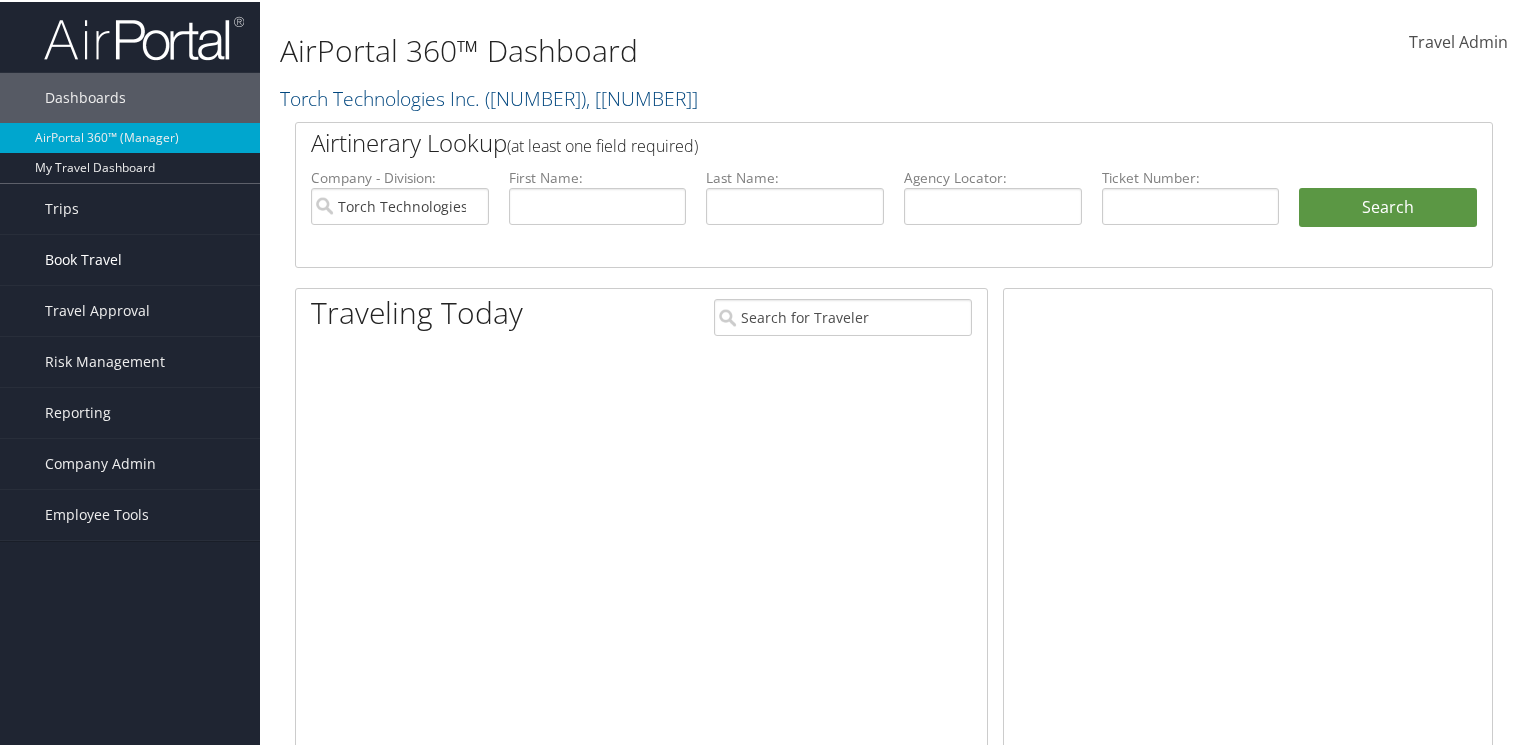click on "Book Travel" at bounding box center [83, 258] 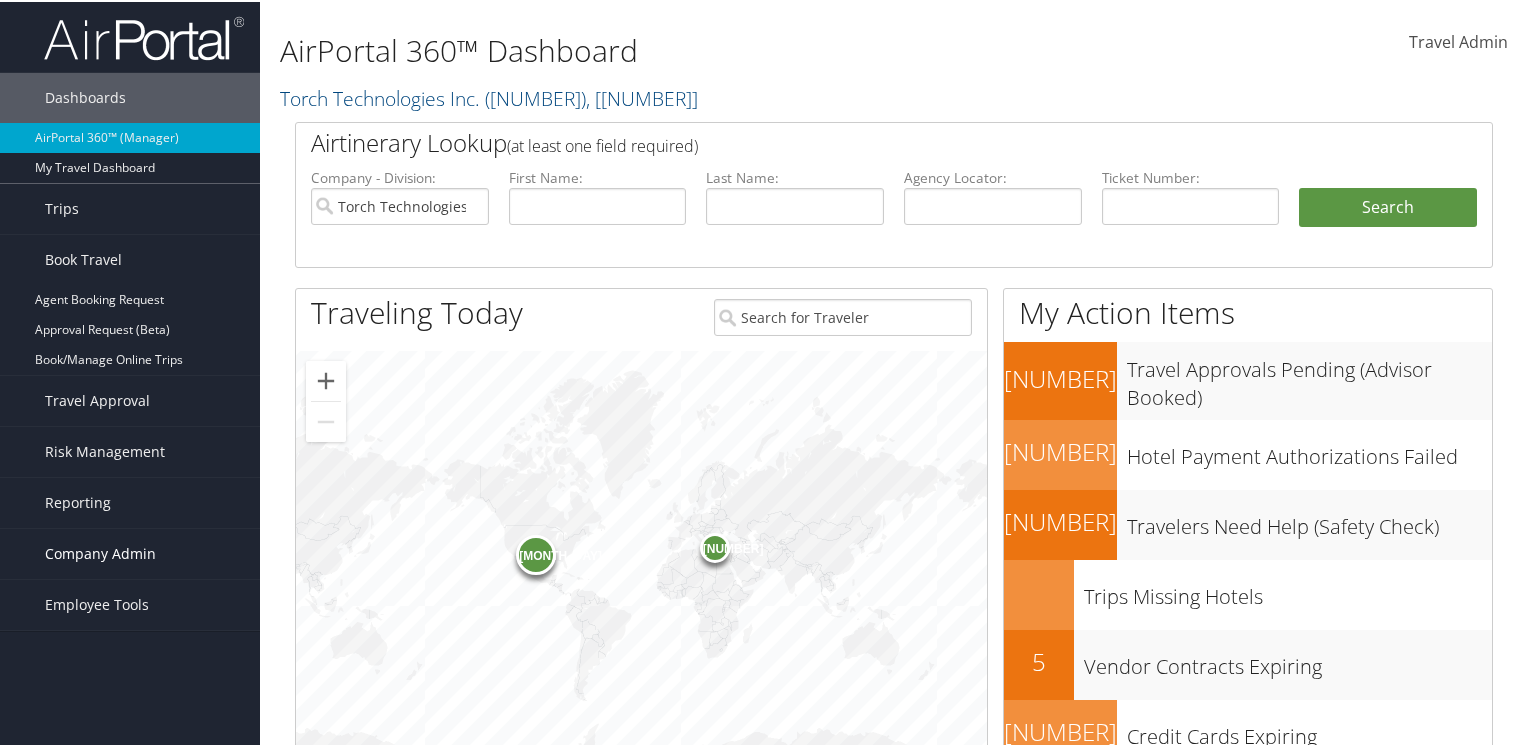 click on "Company Admin" at bounding box center (100, 552) 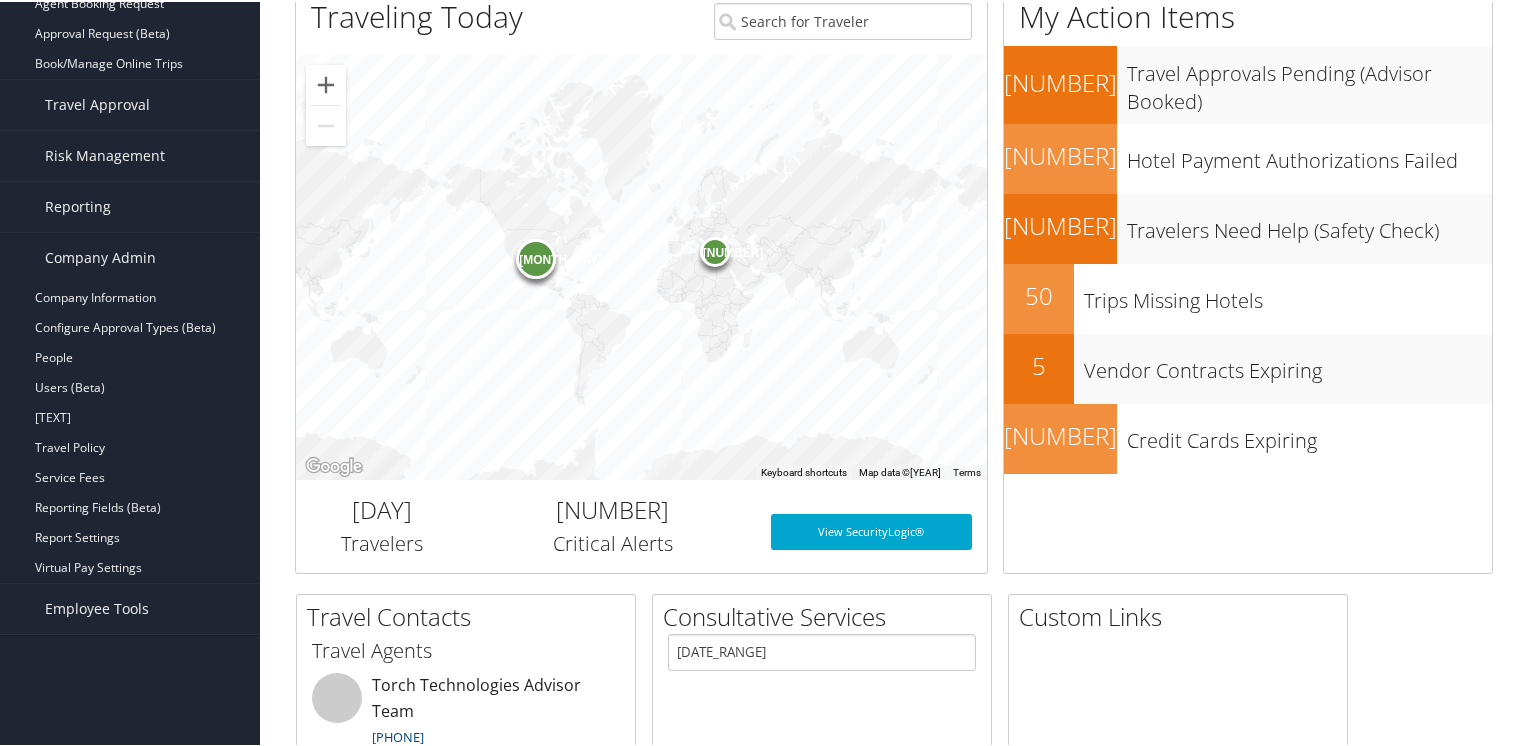 scroll, scrollTop: 400, scrollLeft: 0, axis: vertical 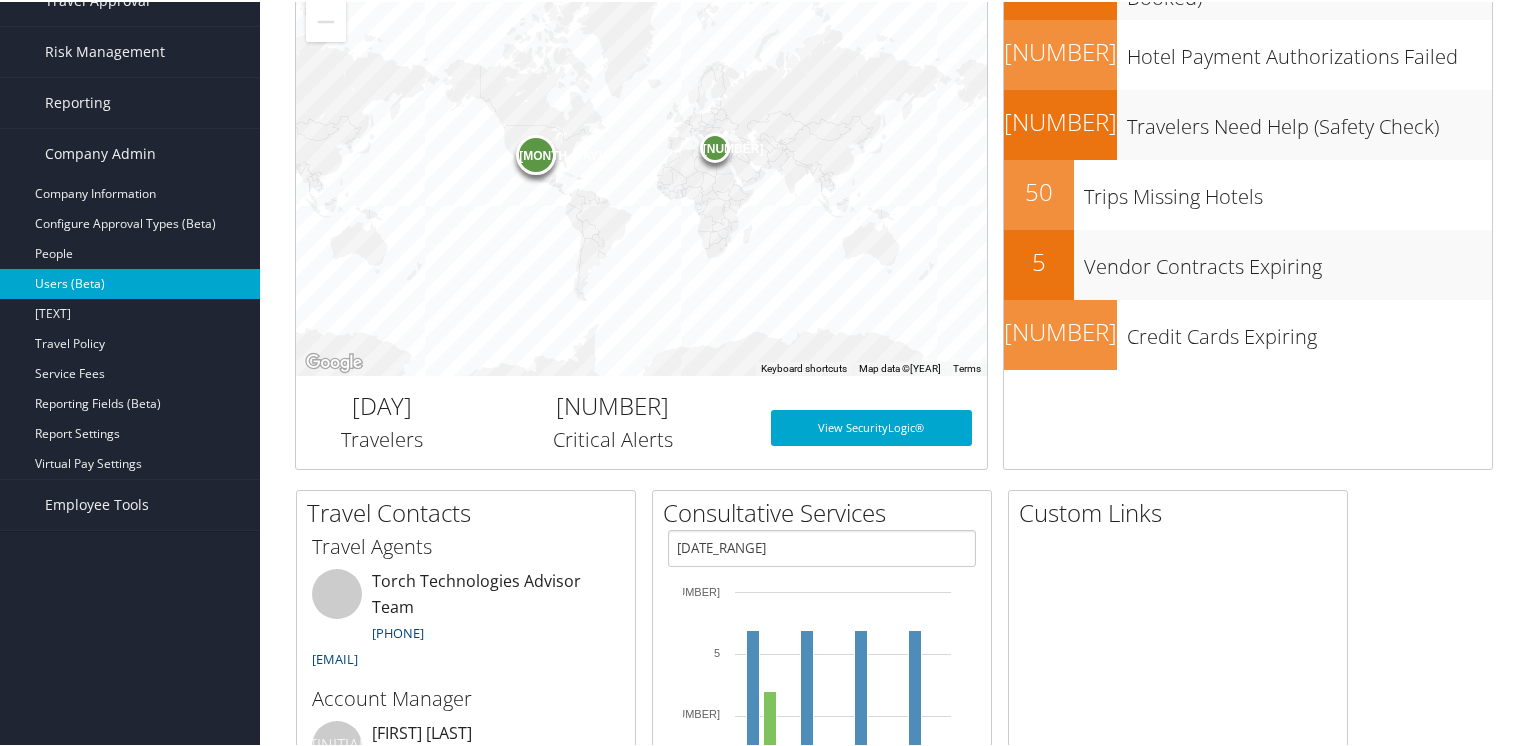 click on "Users (Beta)" at bounding box center (130, 282) 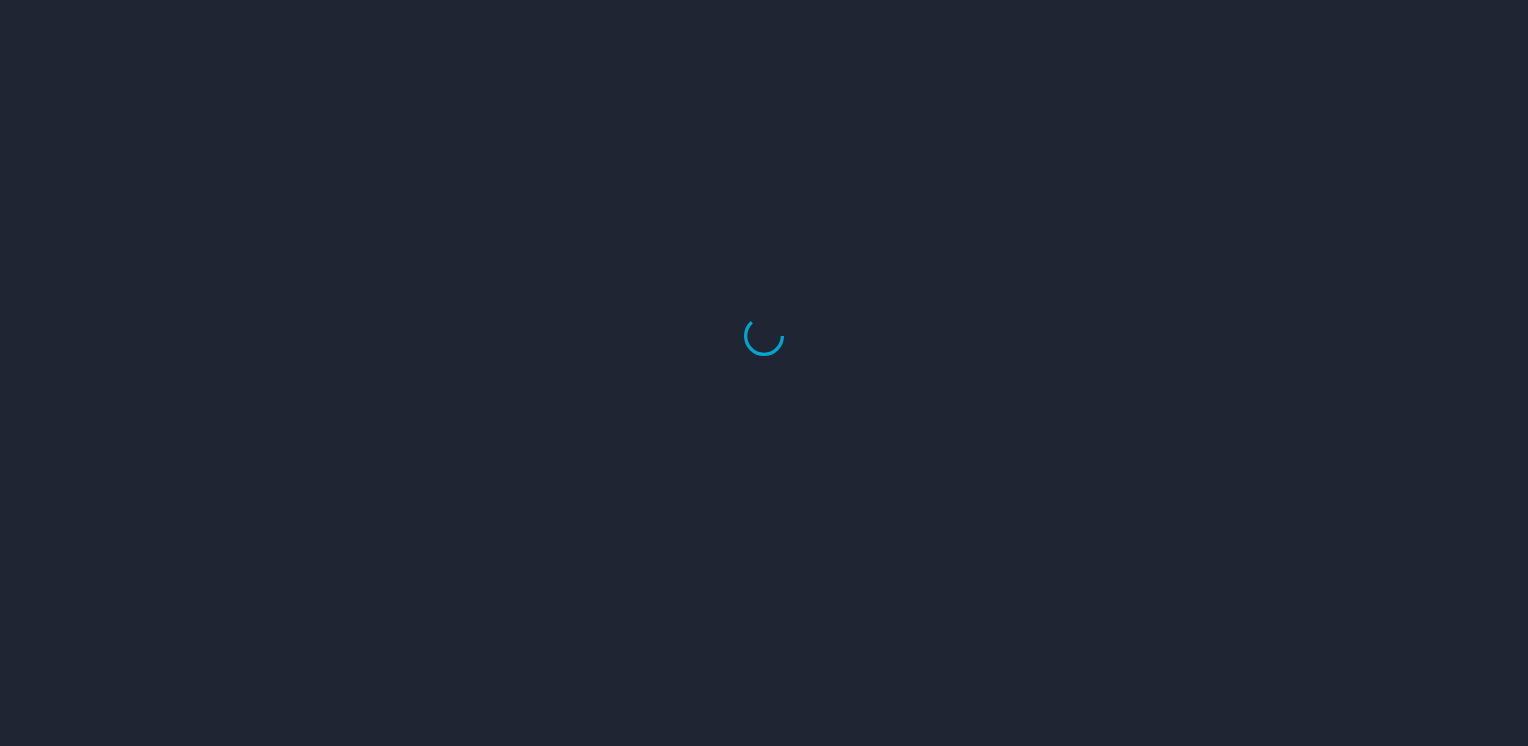 scroll, scrollTop: 0, scrollLeft: 0, axis: both 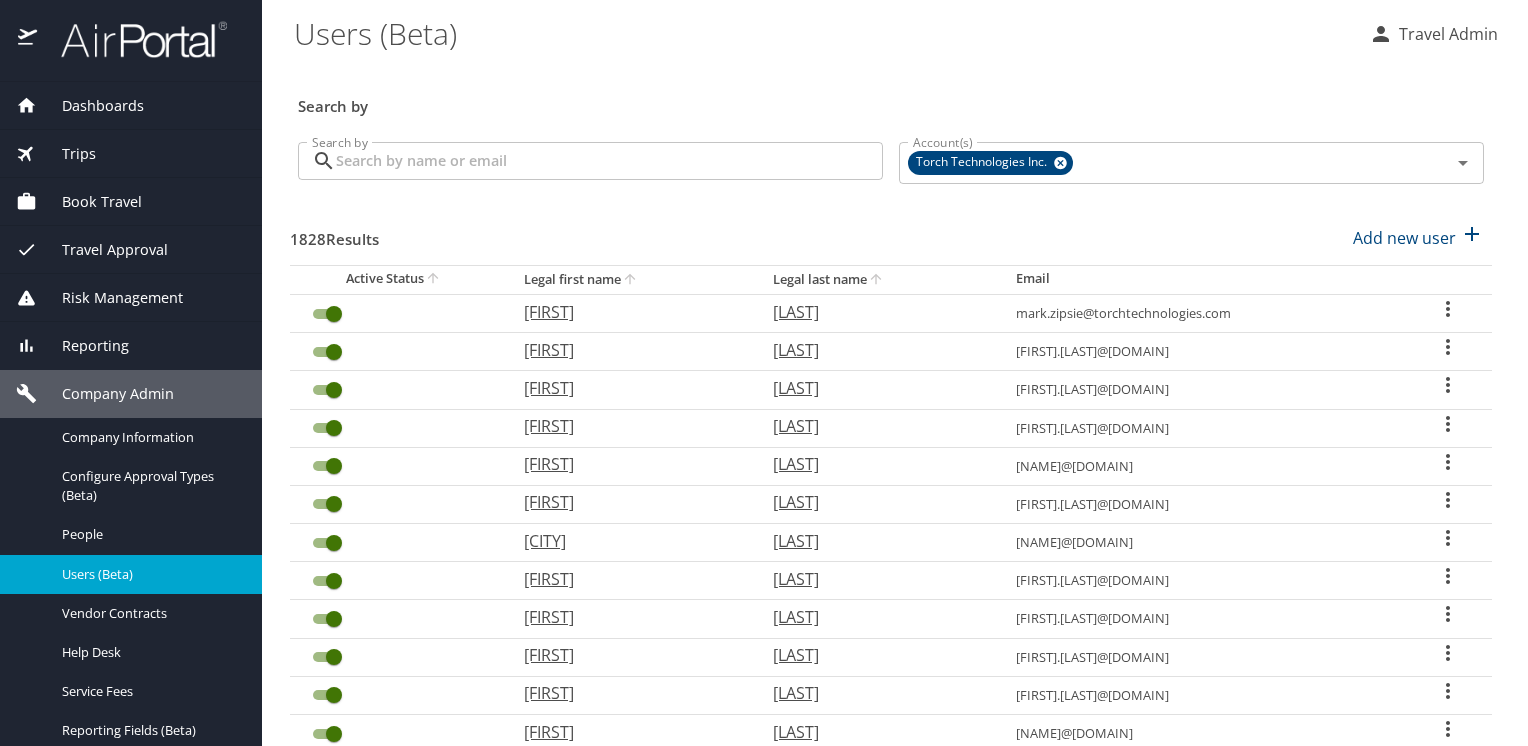 click on "Search by" at bounding box center (609, 161) 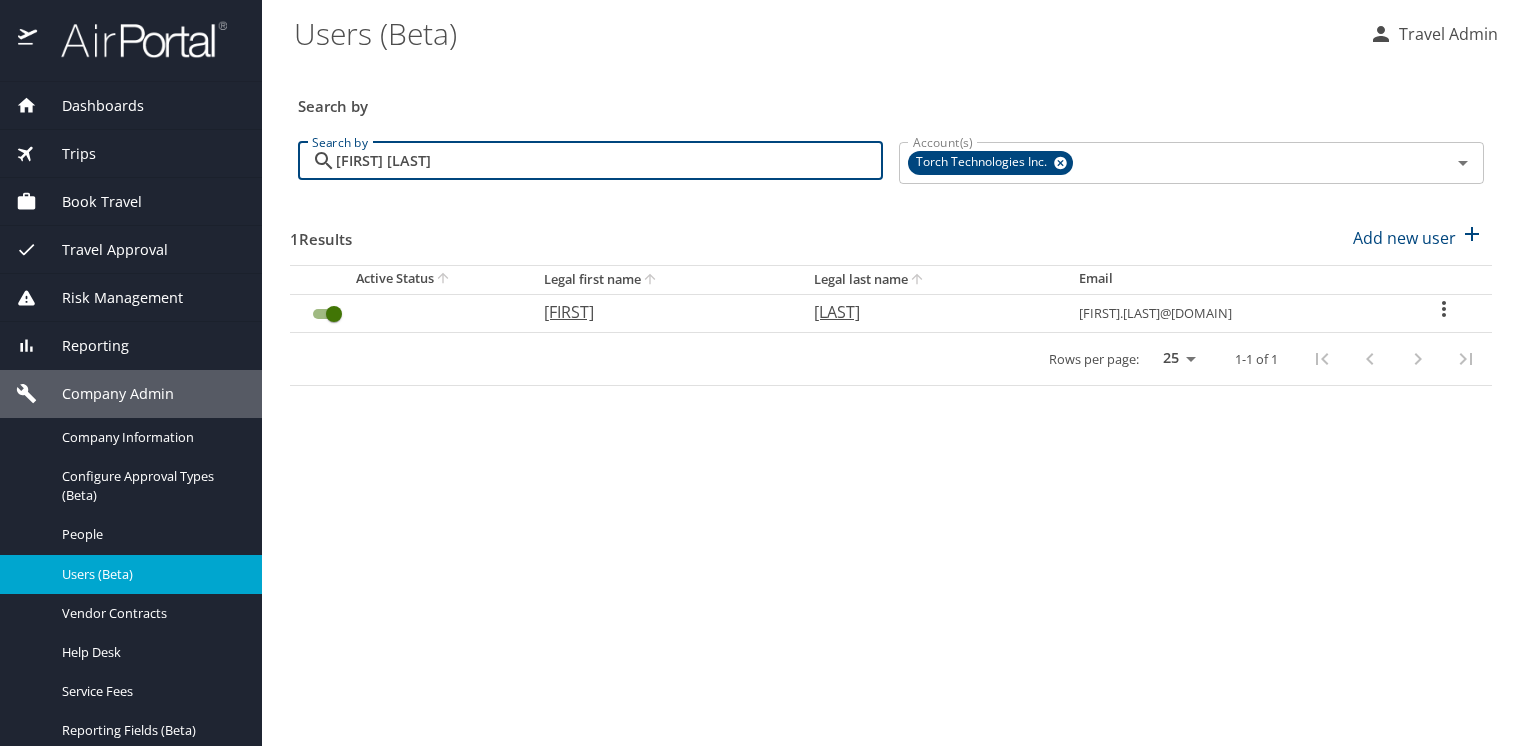 type on "gerald jackson" 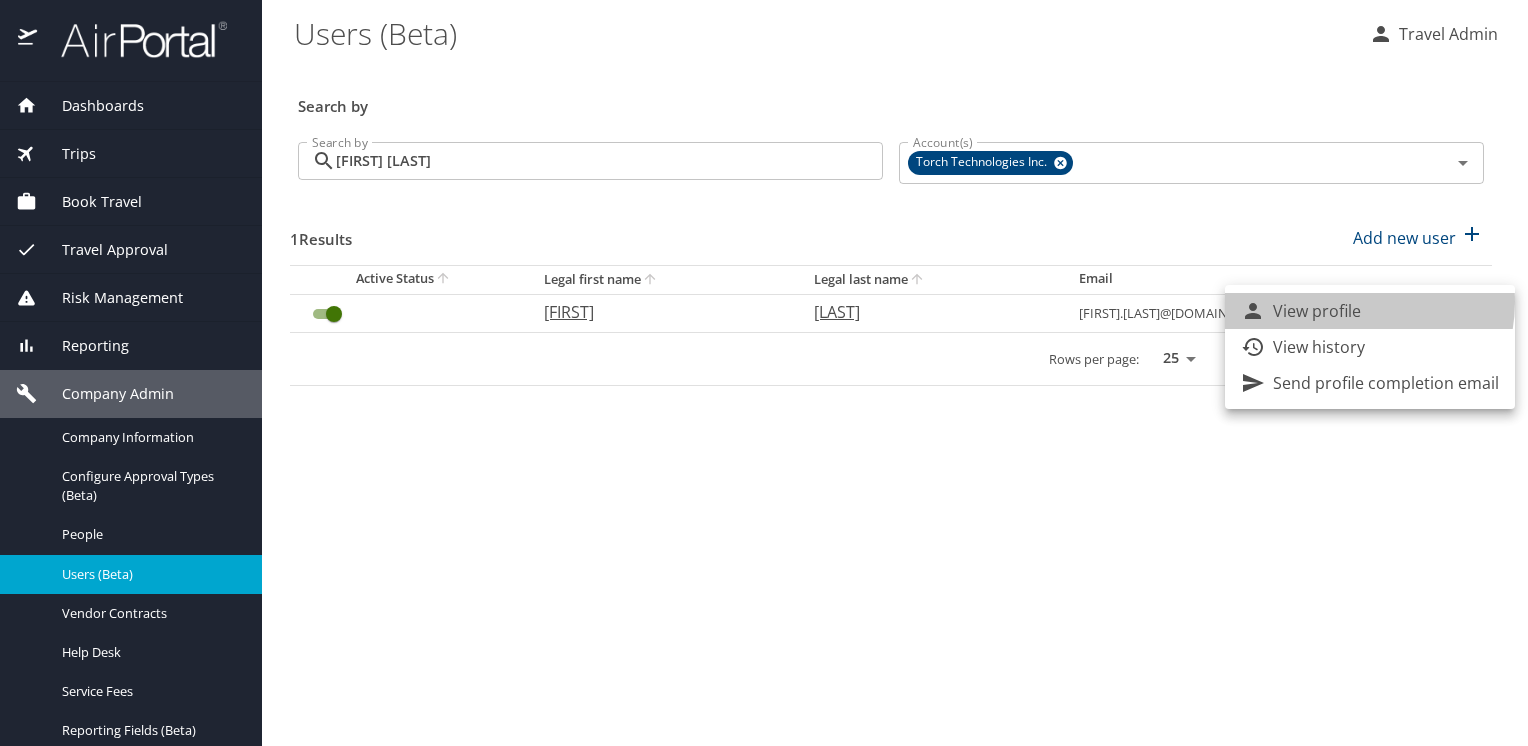click on "View profile" at bounding box center [1317, 311] 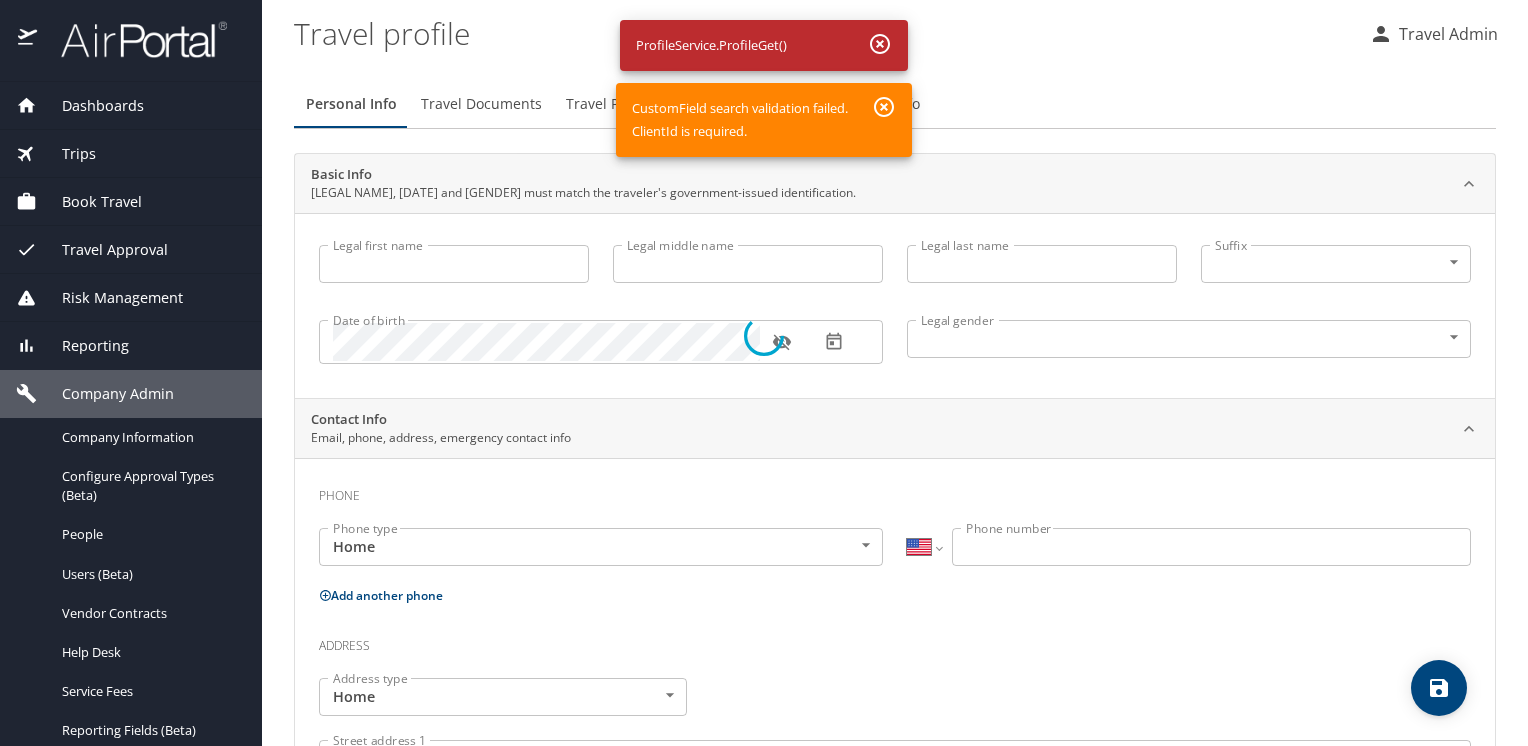 click at bounding box center [764, 335] 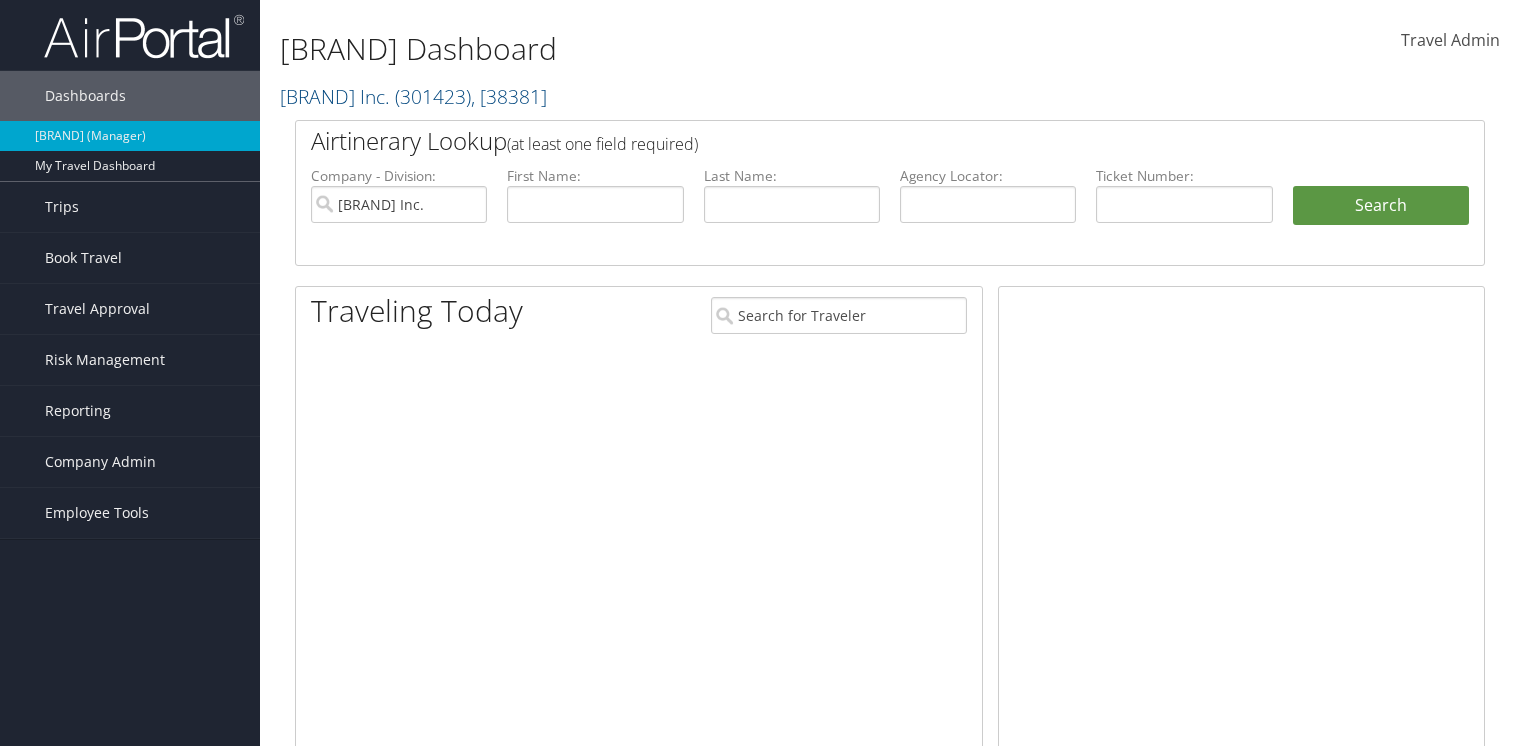 scroll, scrollTop: 0, scrollLeft: 0, axis: both 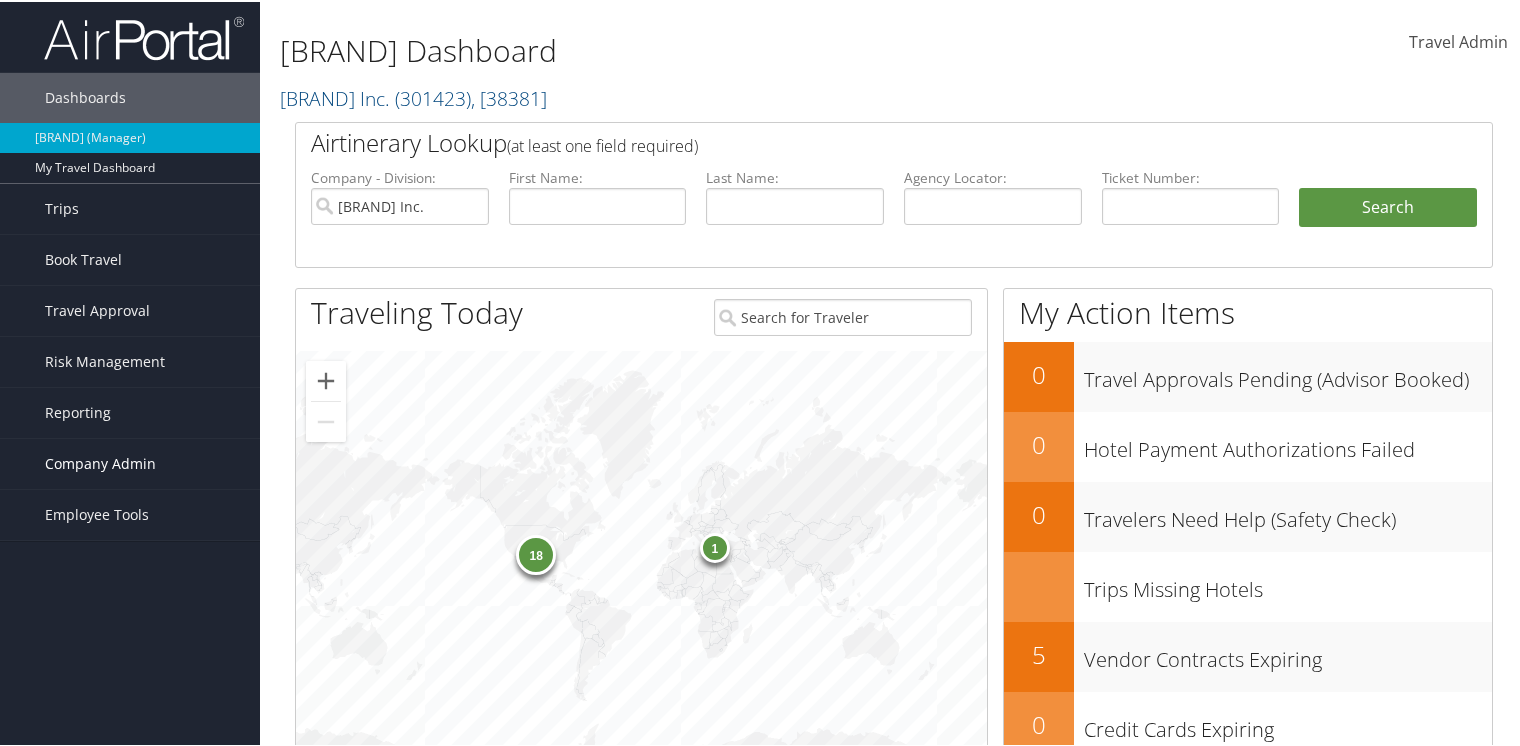 click on "Company Admin" at bounding box center [100, 462] 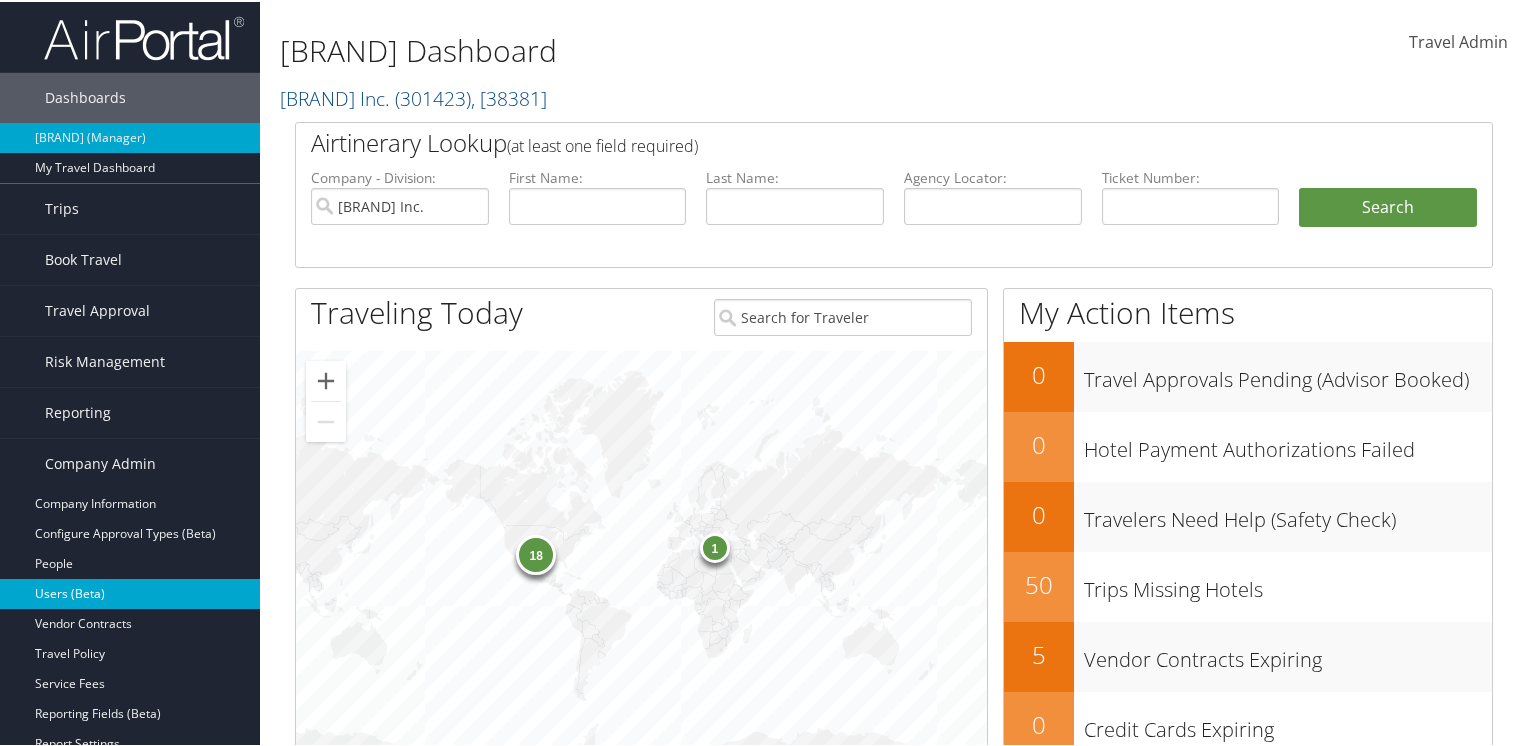 click on "Users (Beta)" at bounding box center [130, 592] 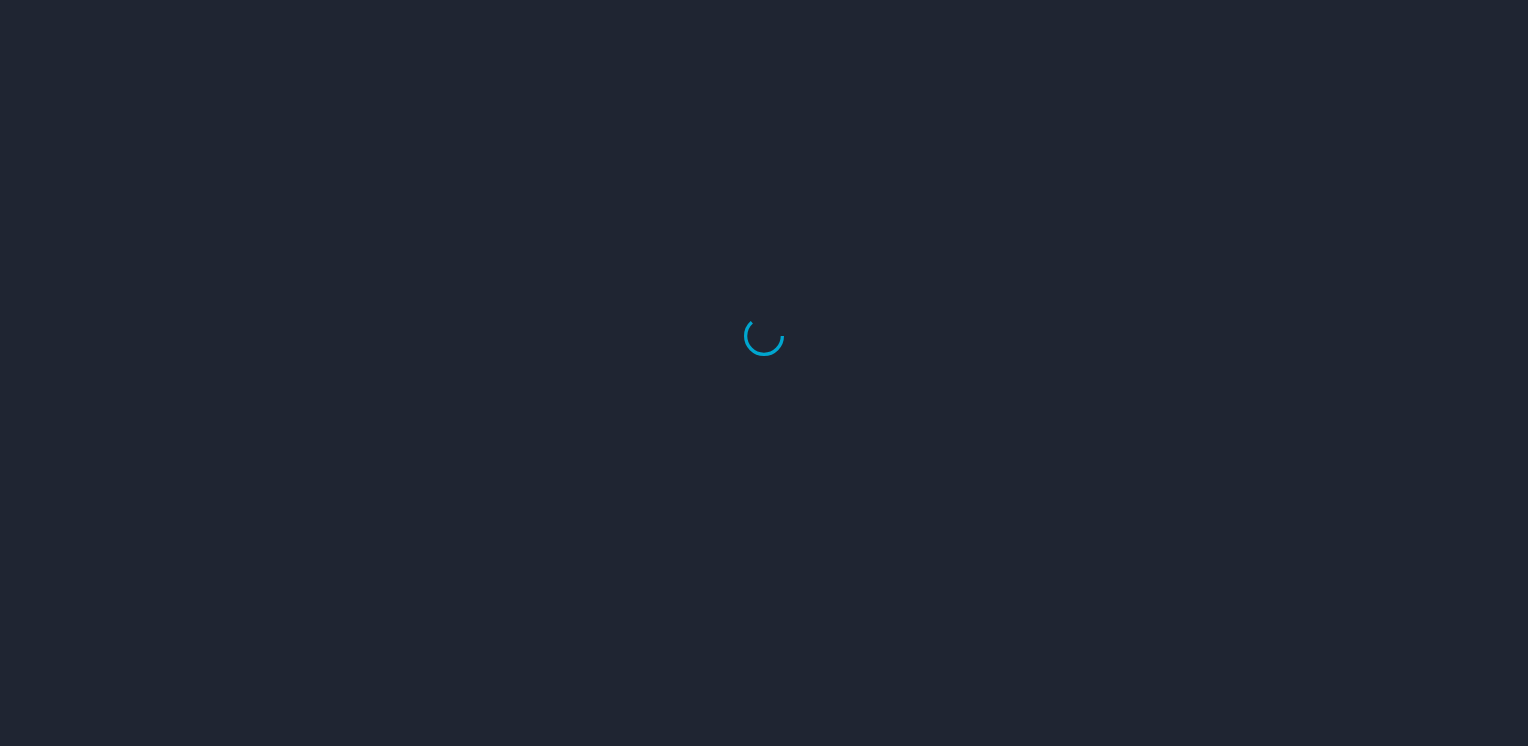 scroll, scrollTop: 0, scrollLeft: 0, axis: both 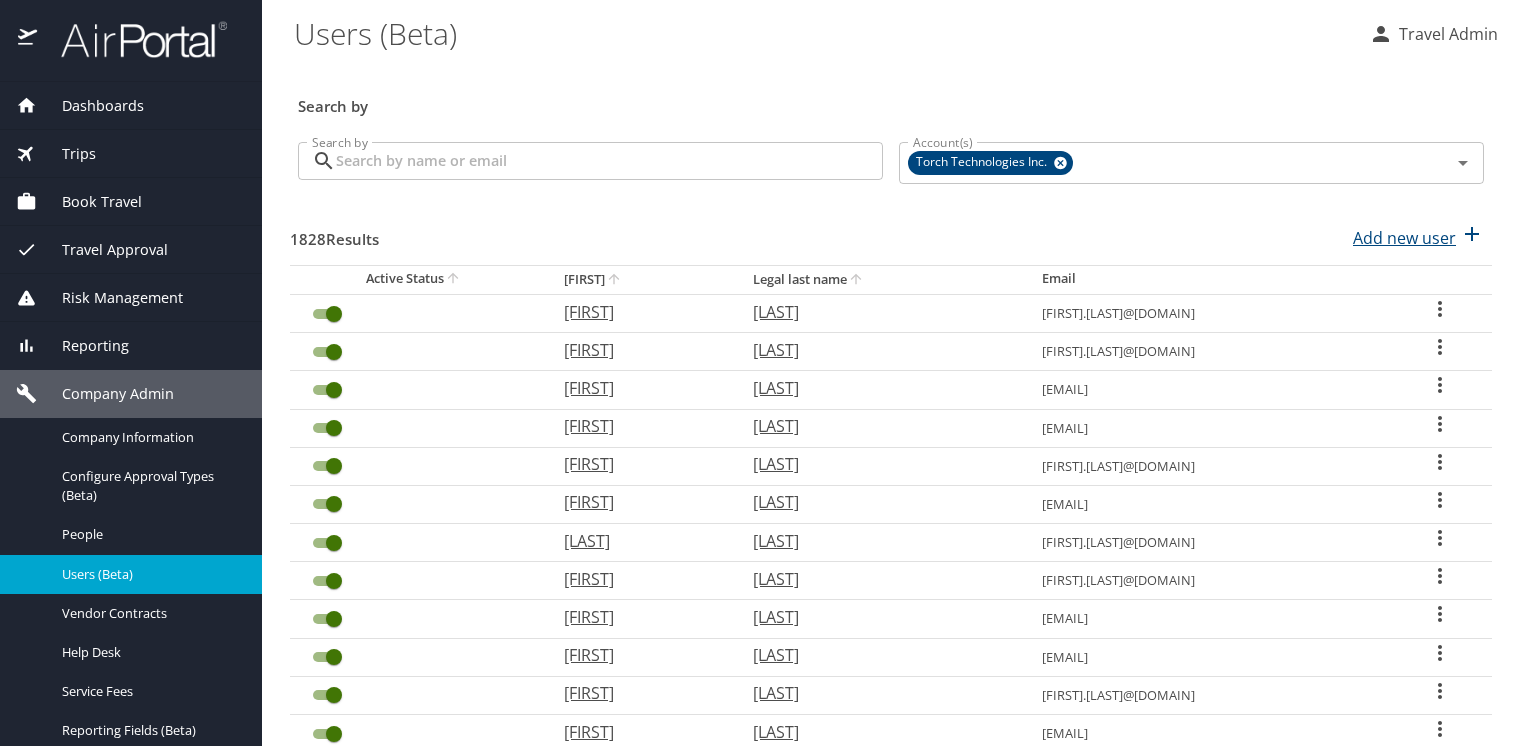 click on "Add new user" at bounding box center (1404, 238) 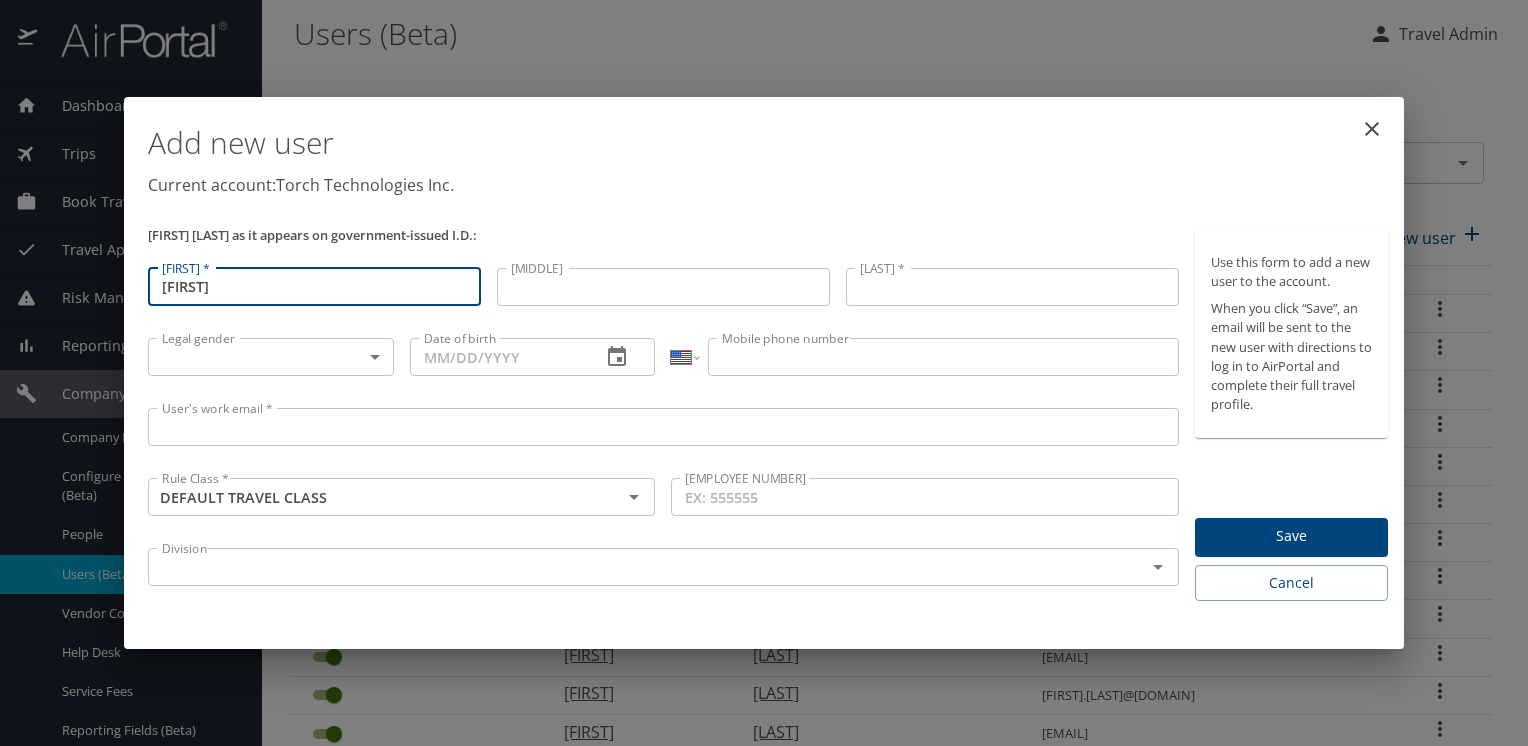 type on "[FIRST]" 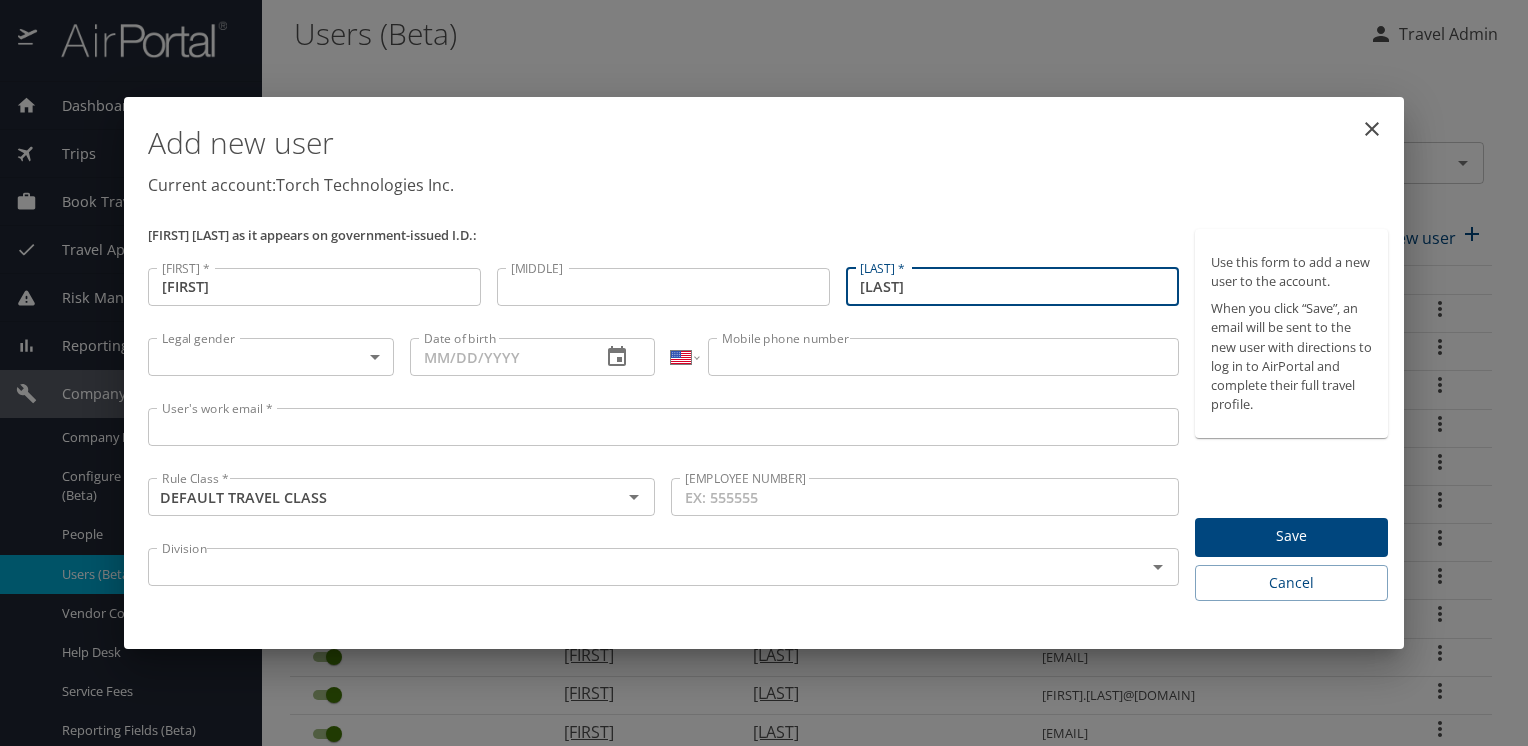 type on "[LAST]" 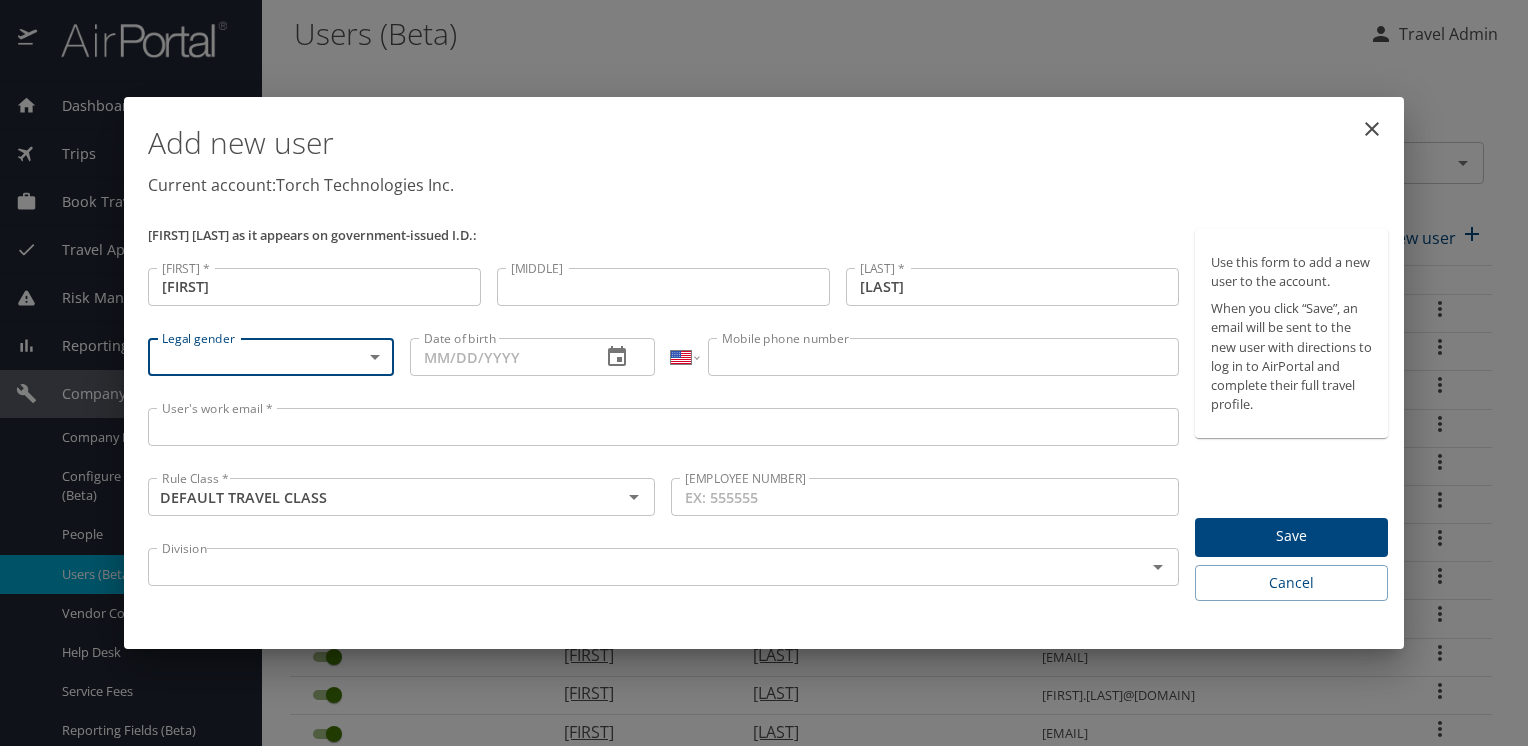 click on "Dashboards AirPortal 360™ Manager My Travel Dashboard Trips Airtinerary® Lookup Current / Future Trips Past Trips Trips Missing Hotel Hotel Check-ins Book Travel Request Agent Booking Approval Request (Beta) Book/Manage Online Trips Travel Approval Pending Trip Approvals Approved Trips Canceled Trips Approvals (Beta) Risk Management SecurityLogic® Map Assistance Requests Travel Alerts Notifications Reporting Unused Tickets Savings Tracker Value Scorecard Virtual Pay Lookup Domo IBank Prime Analytics Company Admin Company Information Configure Approval Types (Beta) People Users (Beta) Vendor Contracts Help Desk Service Fees Reporting Fields (Beta) Report Settings Virtual Pay Settings Employee Tools Help Desk Users (Beta) Travel Admin Search by Search by Search by Account(s) Torch Technologies Inc. Account(s) 1828  Results Add new user Active Status  Legal first name  Legal last name  Email Mark Zipsie mark.zipsie@torchtechnologies.com Daniel Zimmermann daniel.zimmermann@torchtechnologies.com Jason Cynthia" at bounding box center [764, 373] 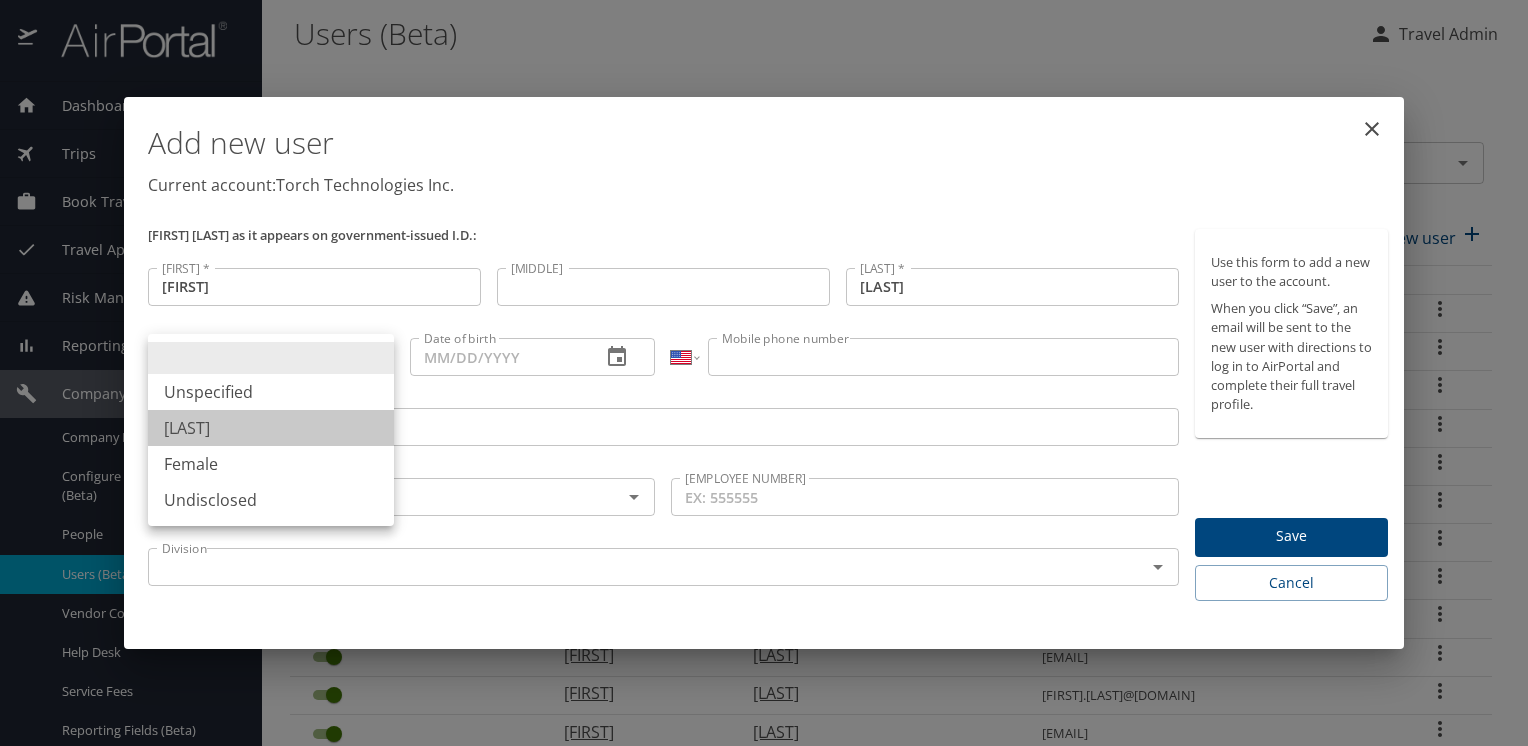 click on "Male" at bounding box center [271, 428] 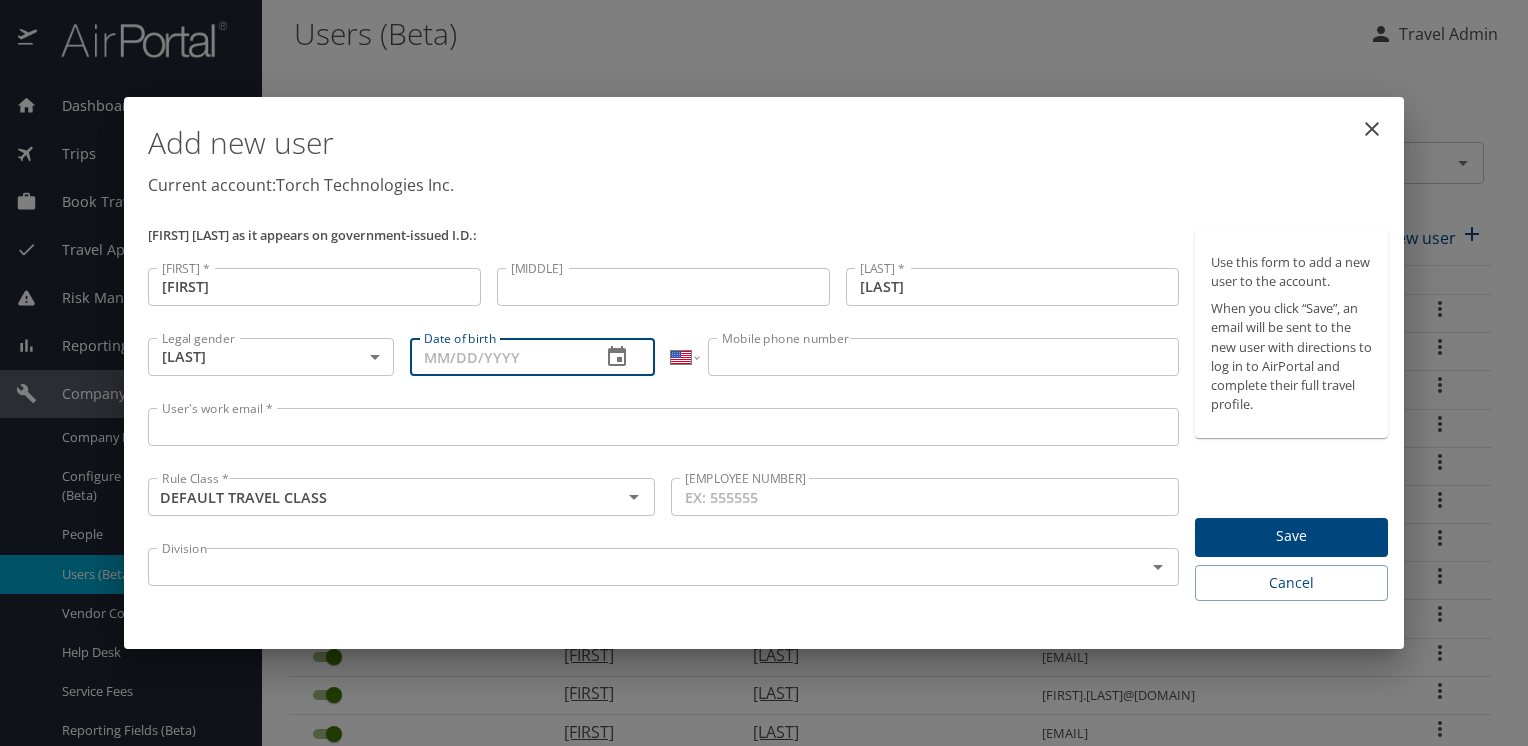 click on "Date of birth" at bounding box center (498, 357) 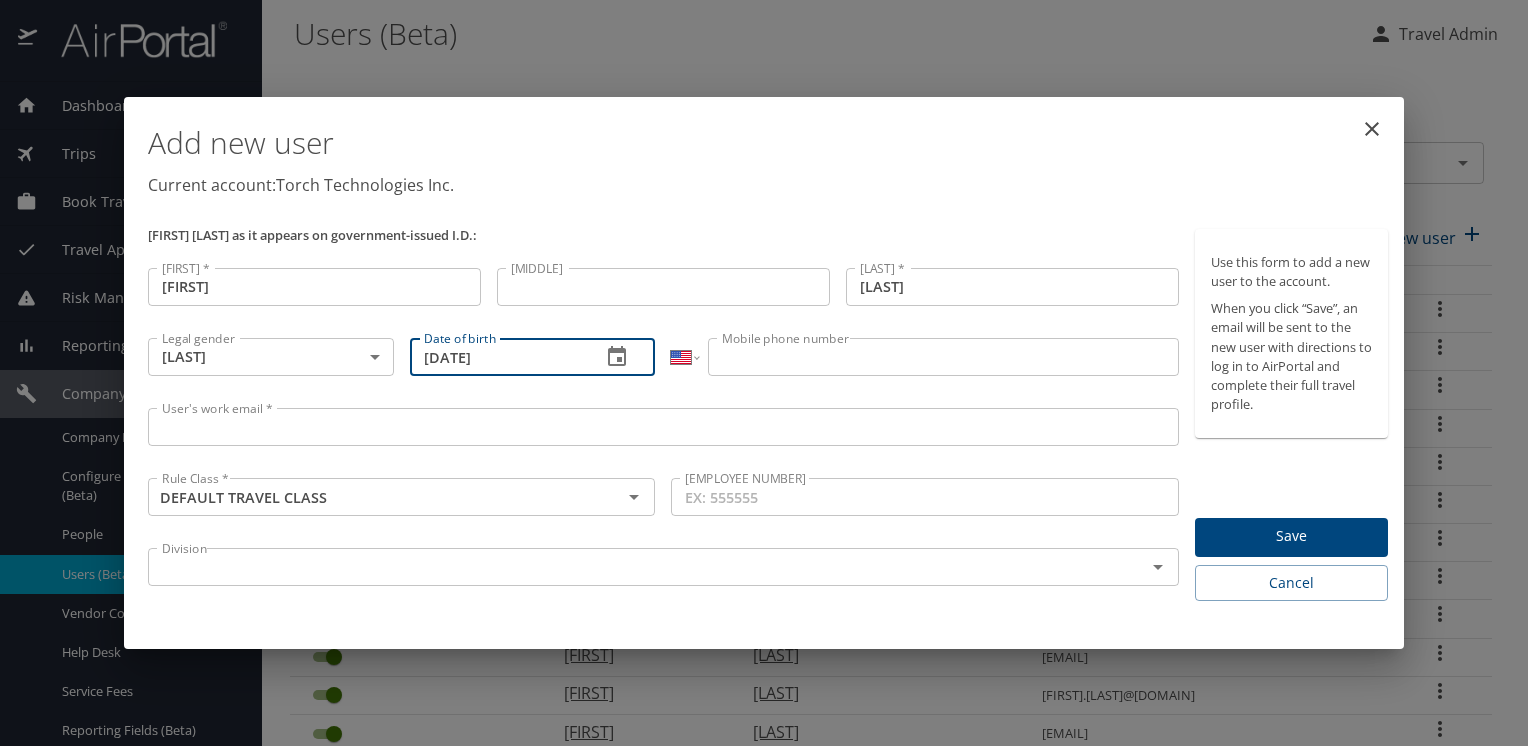 type on "02/21/1964" 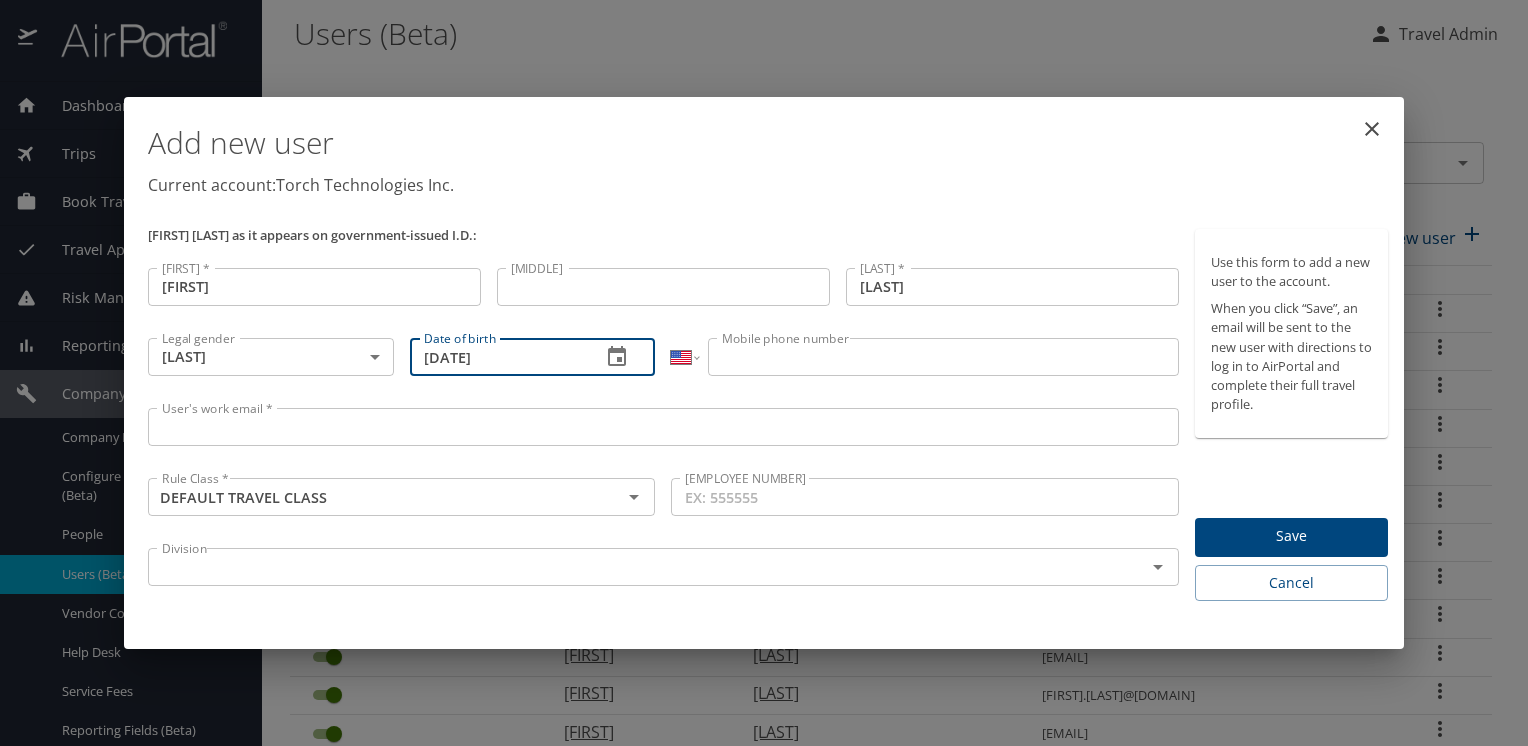 type 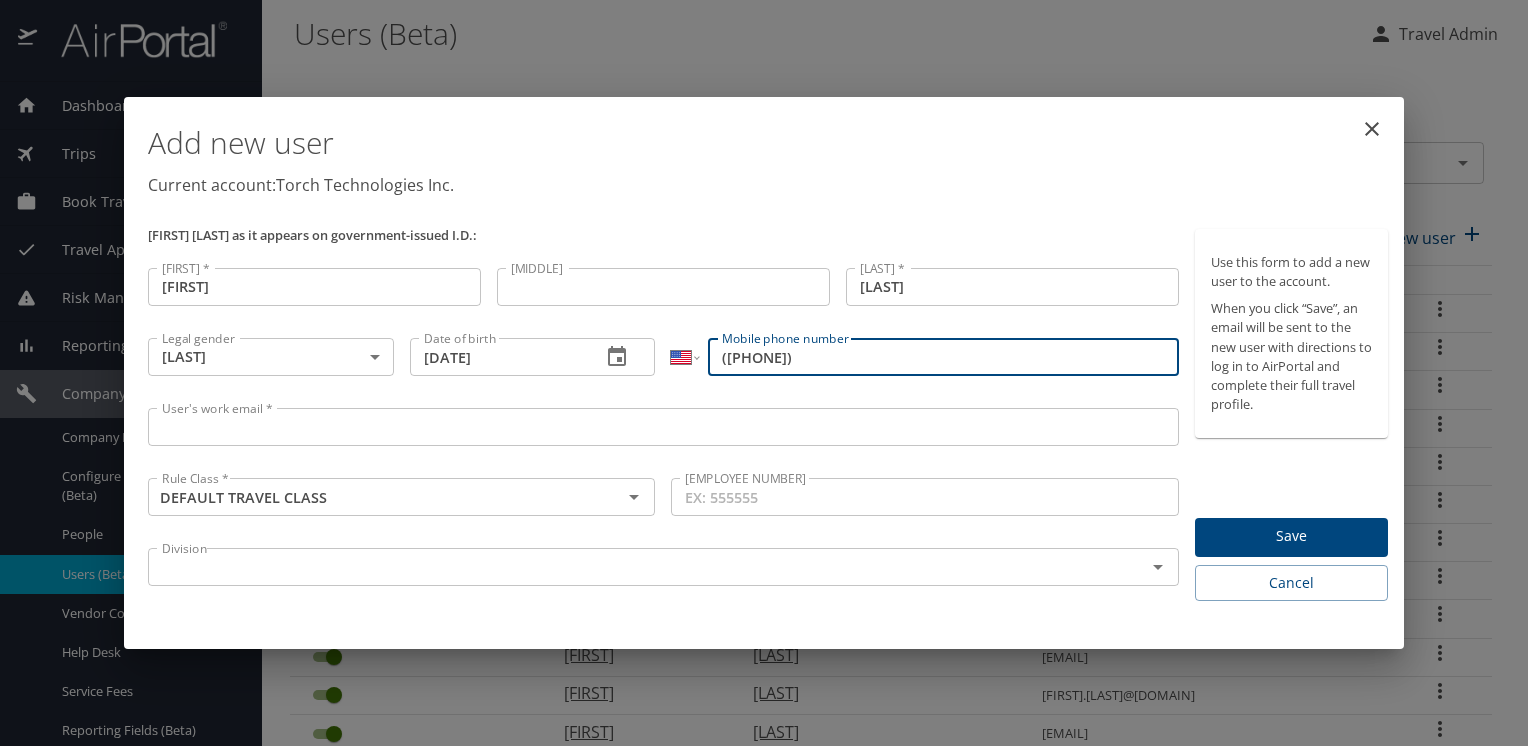 type on "(850) 305-7114" 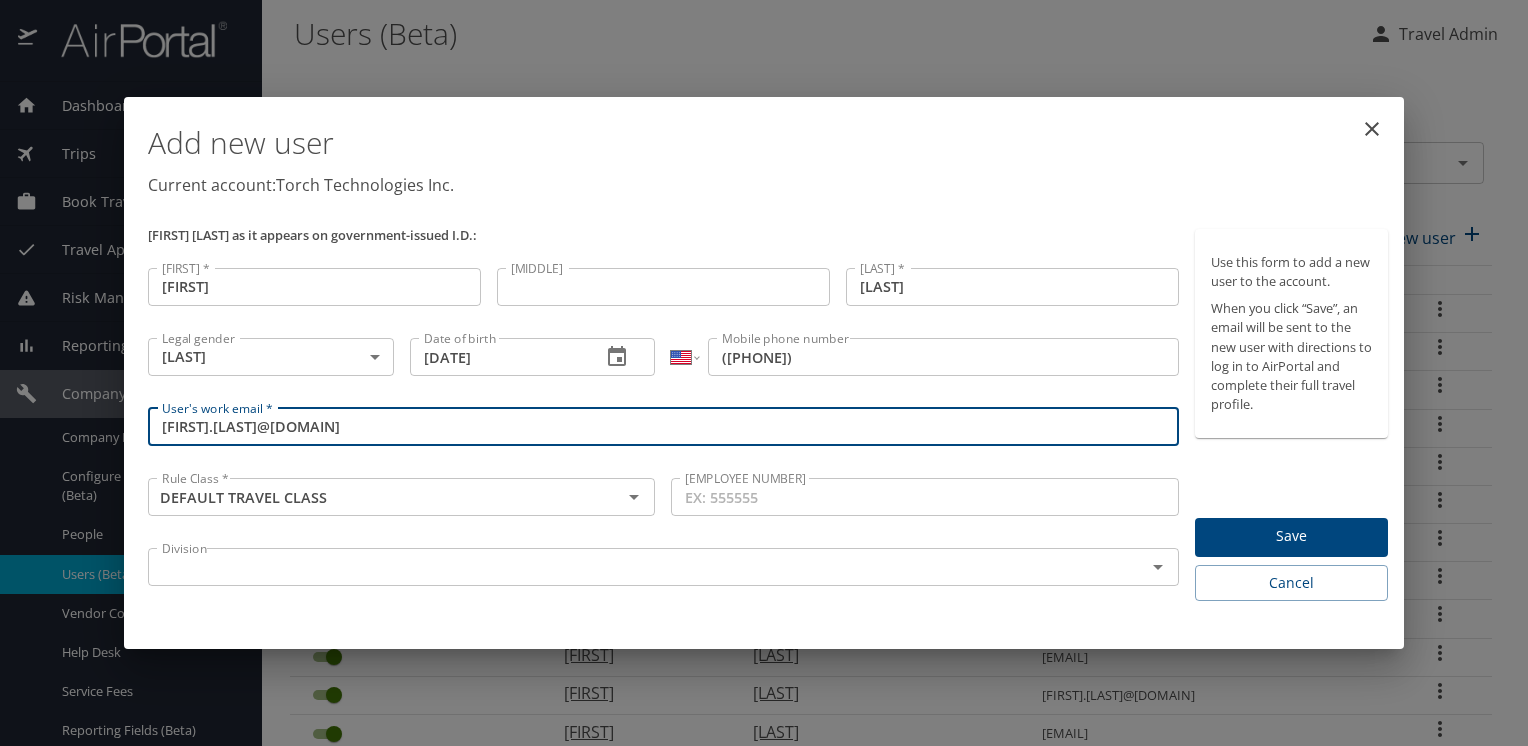 type on "gerald.jackson@torchtechnologies.com" 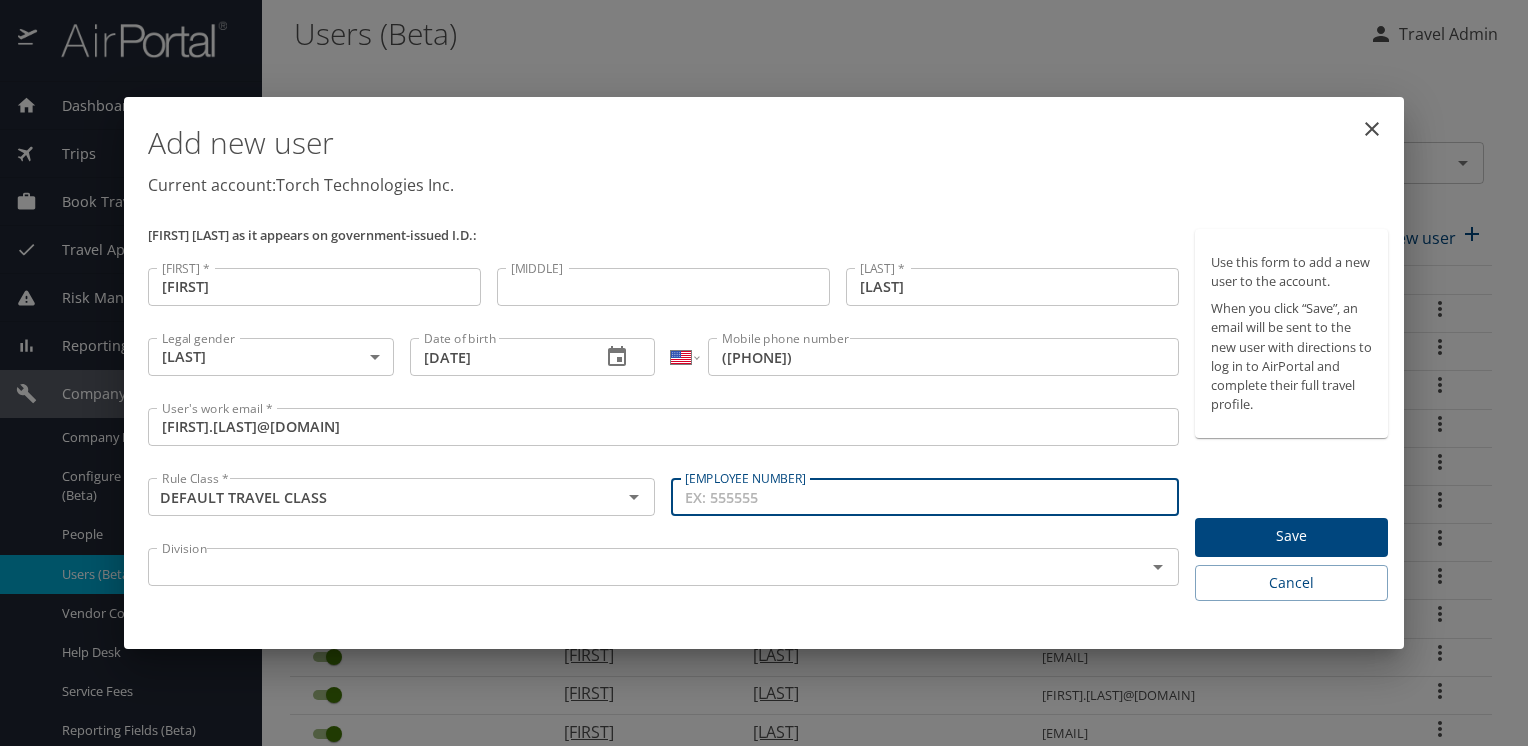click on "Employee Number" at bounding box center (924, 497) 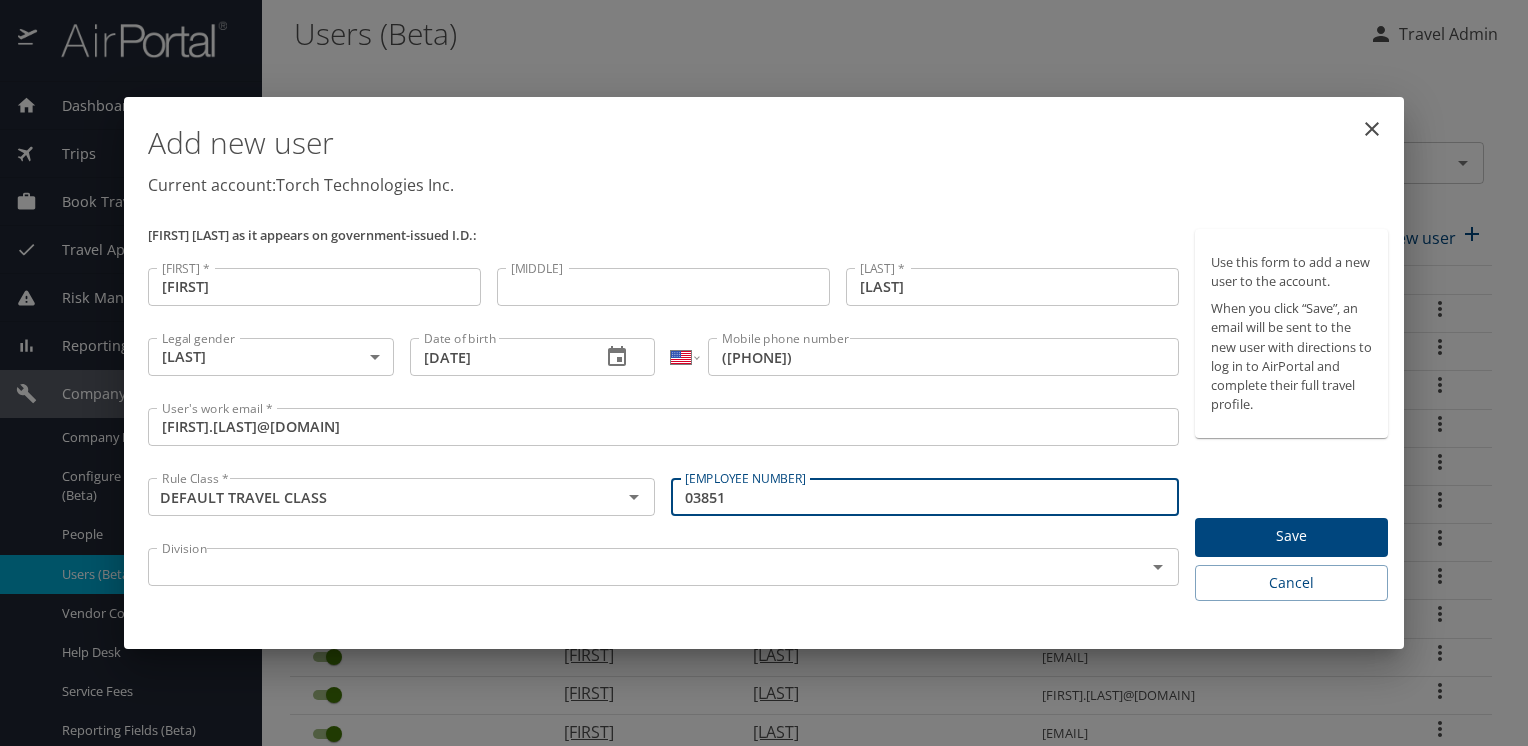 click on "Division" at bounding box center [663, 567] 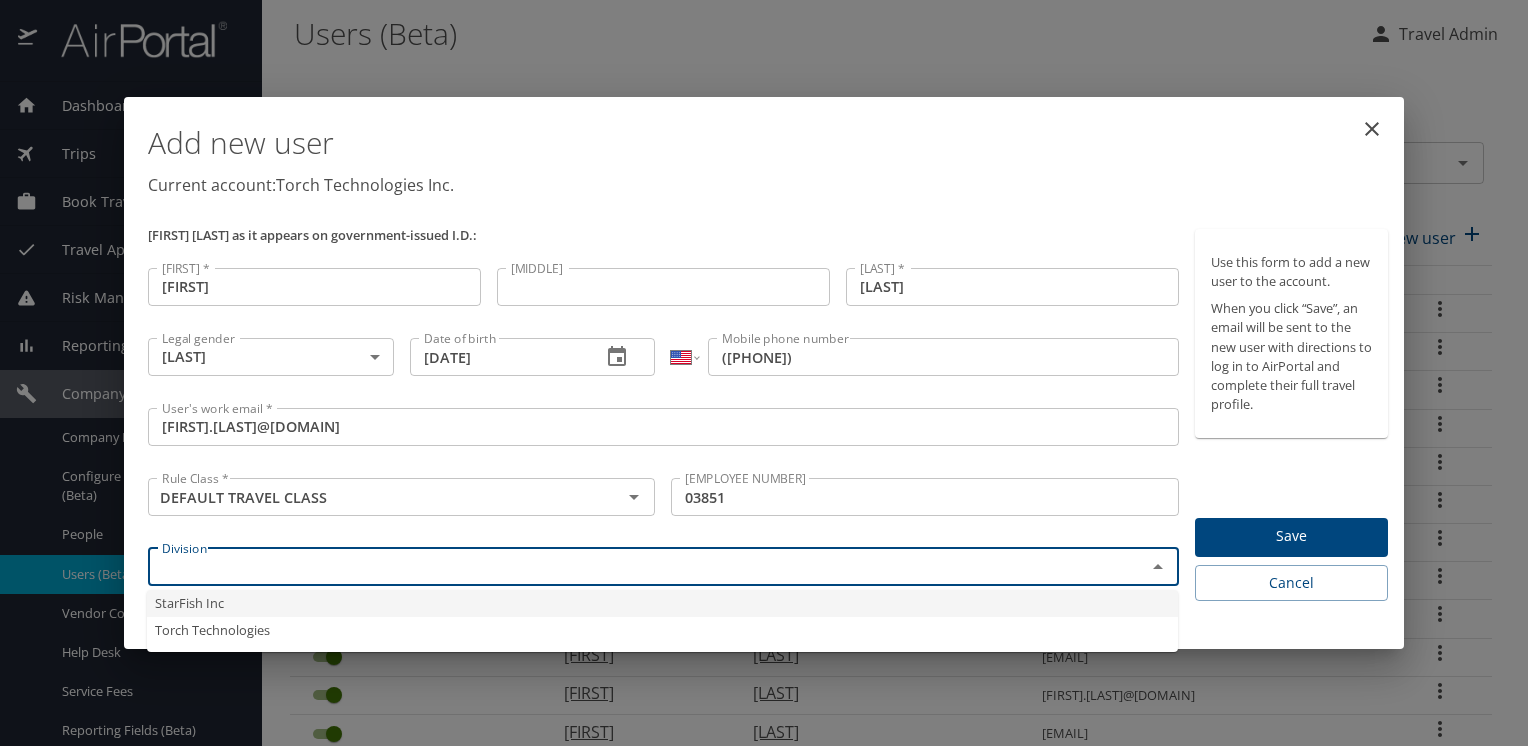 click at bounding box center (634, 567) 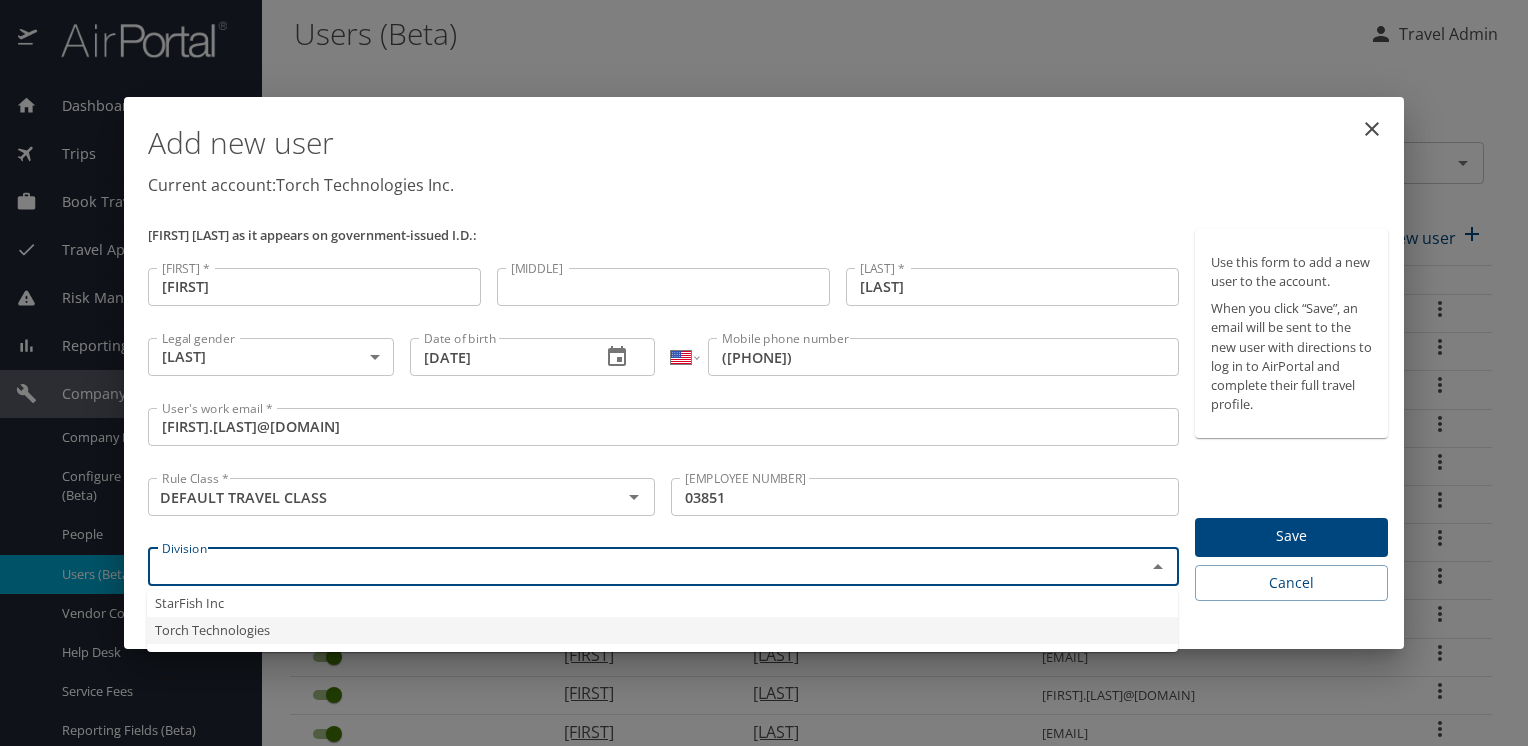 click on "Torch Technologies" at bounding box center (662, 630) 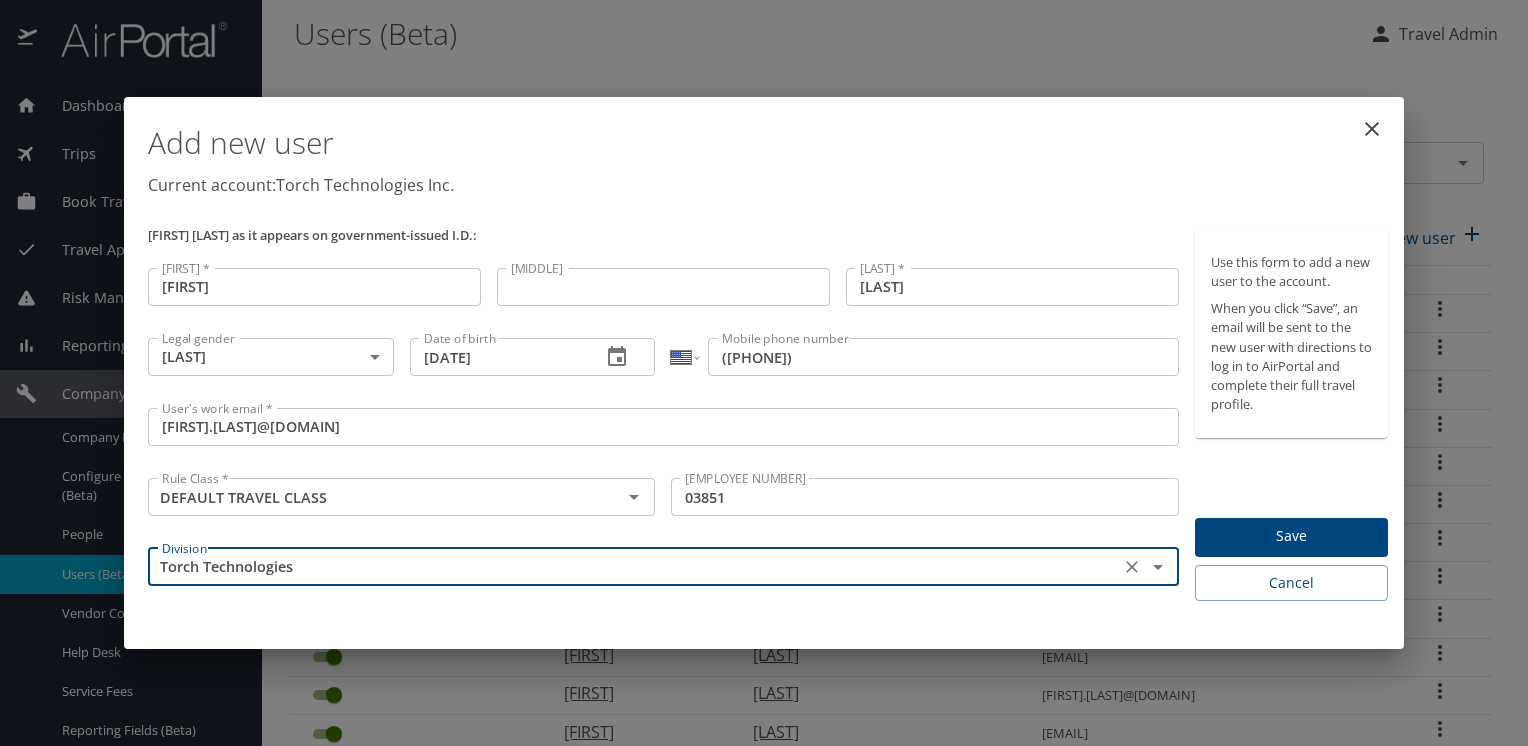 click on "Add new user Current account:  Torch Technologies Inc. New user's full legal name as it appears on government-issued I.D.: First * Gerald First * Middle (if applicable) Middle (if applicable) Last * Jackson Last * Legal gender Male Male Legal gender Date of birth 02/21/1964 Date of birth International Afghanistan Åland Islands Albania Algeria American Samoa Andorra Angola Anguilla Antigua and Barbuda Argentina Armenia Aruba Ascension Island Australia Austria Azerbaijan Bahamas Bahrain Bangladesh Barbados Belarus Belgium Belize Benin Bermuda Bhutan Bolivia Bonaire, Sint Eustatius and Saba Bosnia and Herzegovina Botswana Brazil British Indian Ocean Territory Brunei Darussalam Bulgaria Burkina Faso Burma Burundi Cambodia Cameroon Canada Cape Verde Cayman Islands Central African Republic Chad Chile China Christmas Island Cocos (Keeling) Islands Colombia Comoros Congo Congo, Democratic Republic of the Cook Islands Costa Rica Cote d'Ivoire Croatia Cuba Curaçao Cyprus Czech Republic Denmark Djibouti Dominica Egypt" at bounding box center [764, 373] 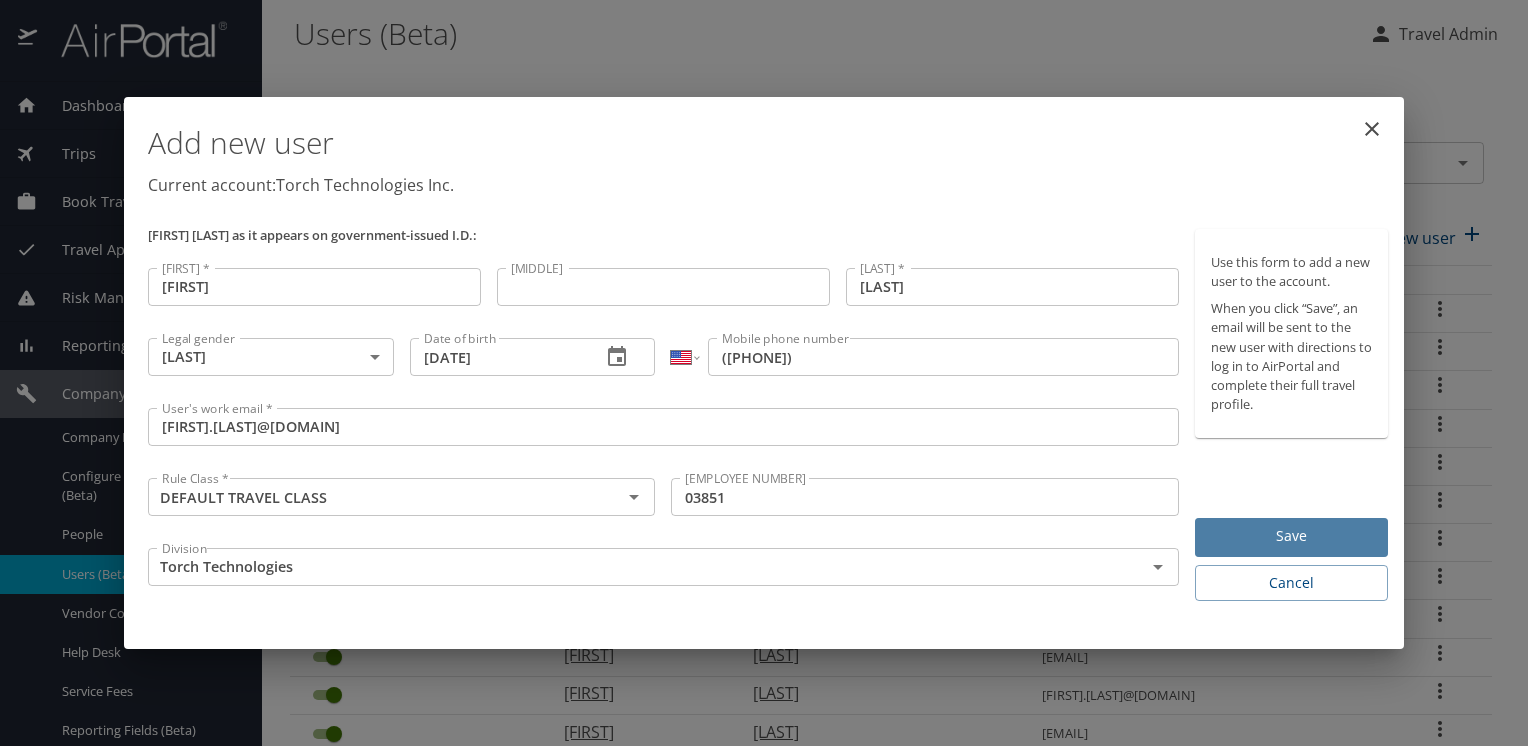 click on "Save" at bounding box center (1291, 536) 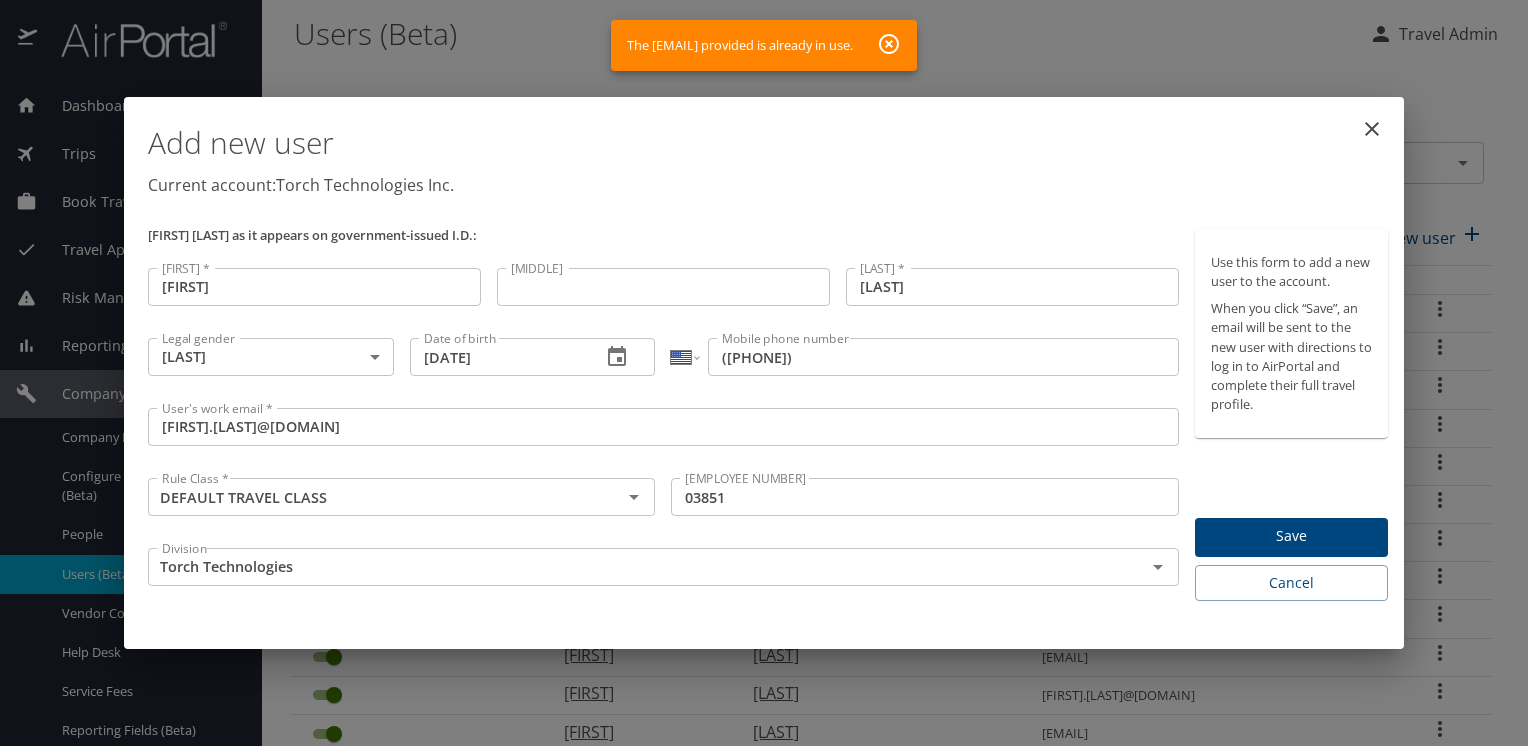 click at bounding box center (889, 44) 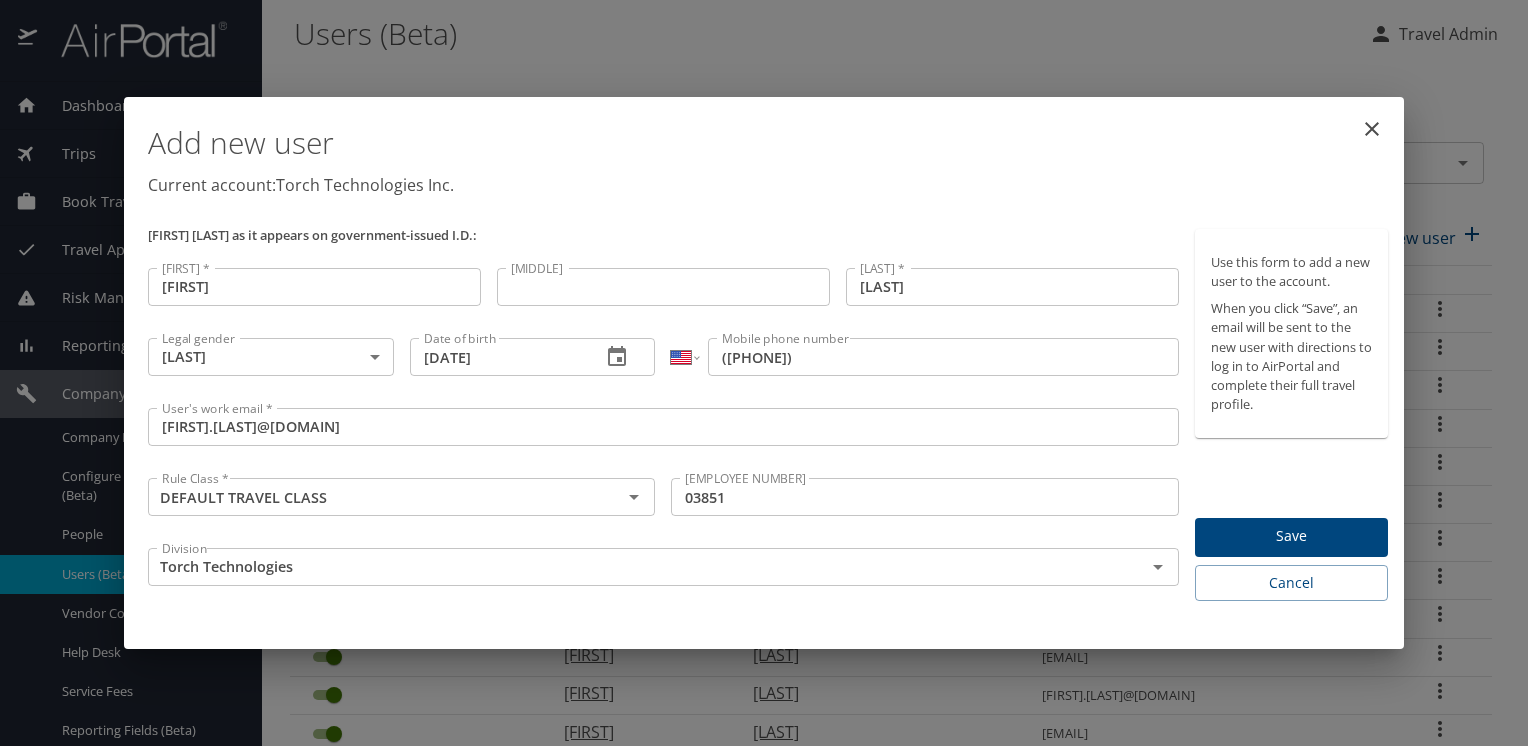 click at bounding box center (1372, 129) 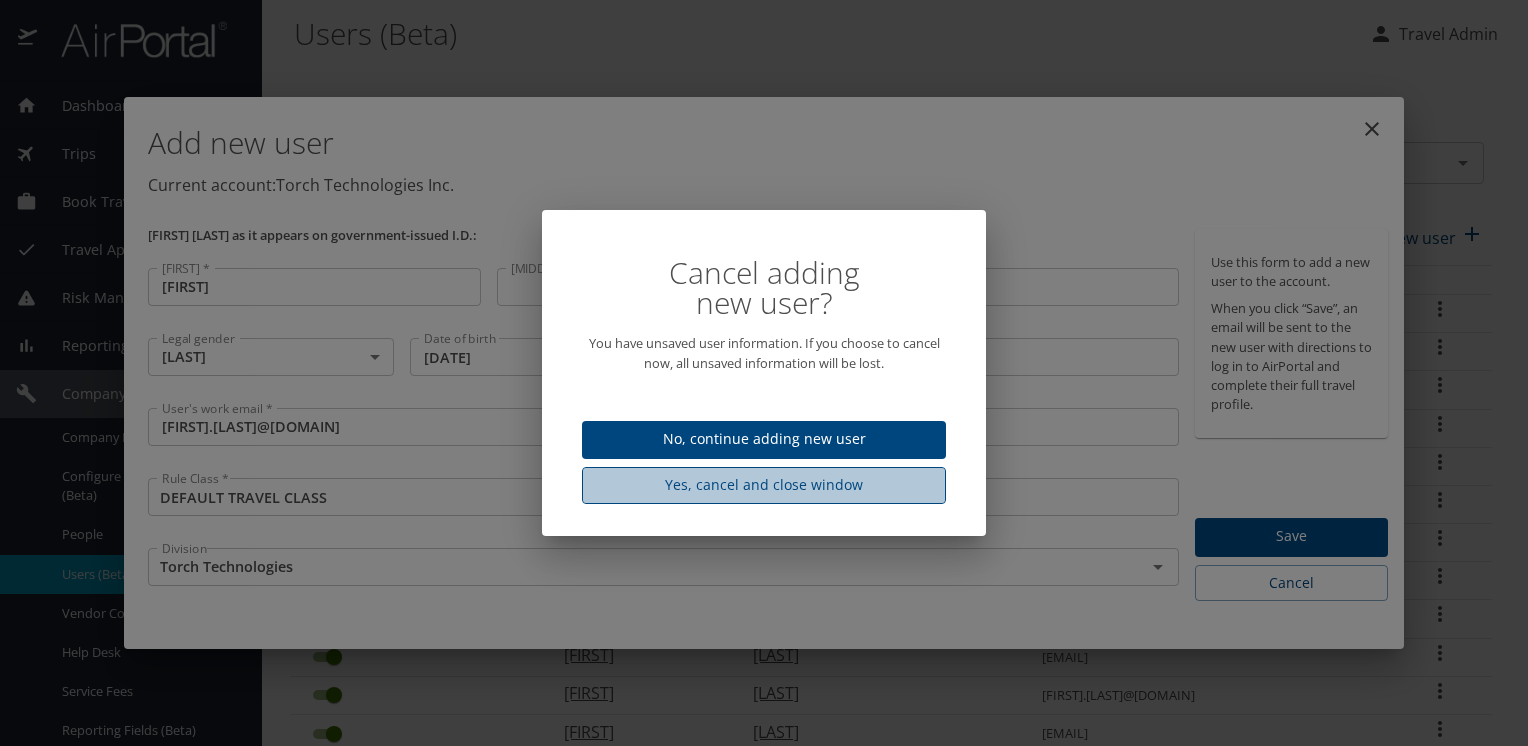 click on "Yes, cancel and close window" at bounding box center (764, 485) 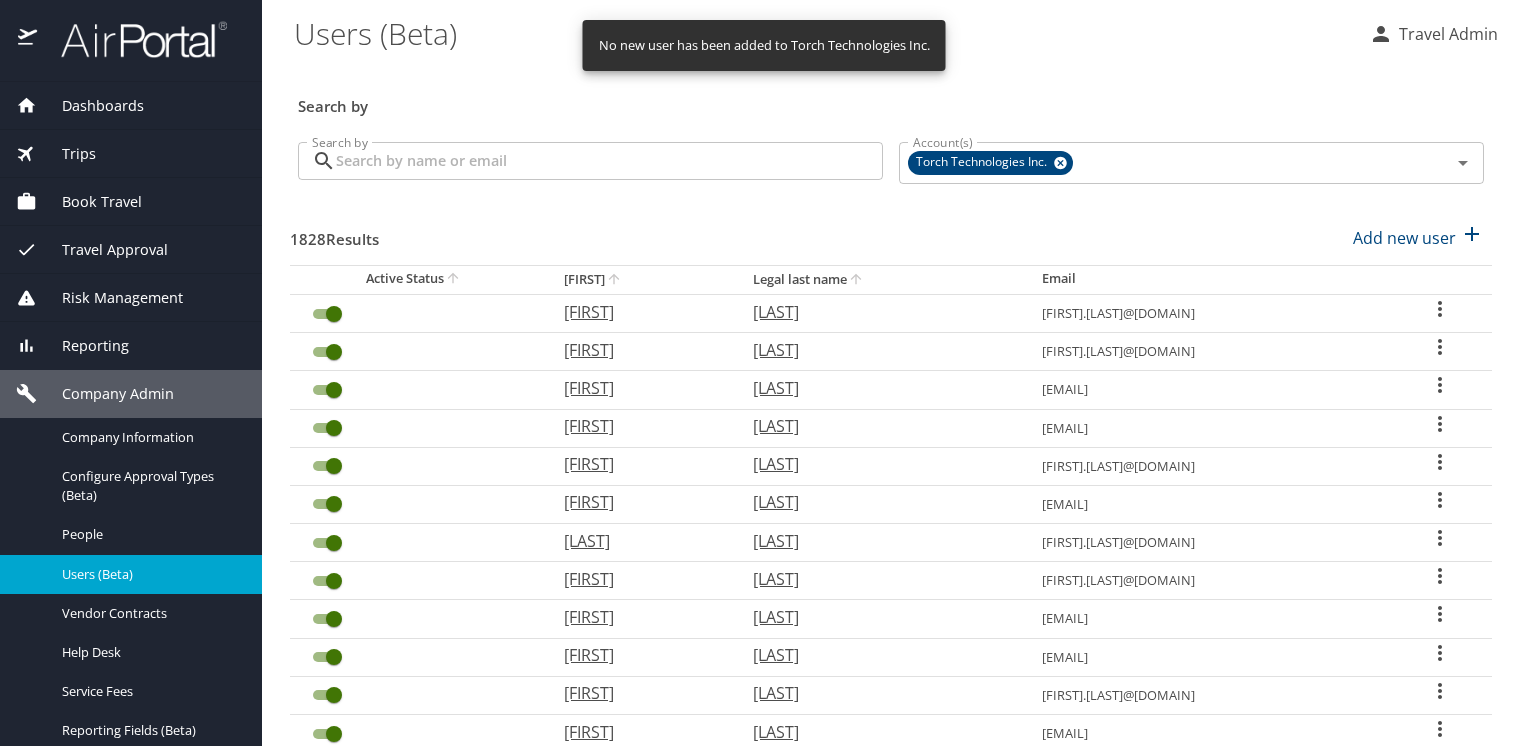 click on "Search by" at bounding box center [609, 161] 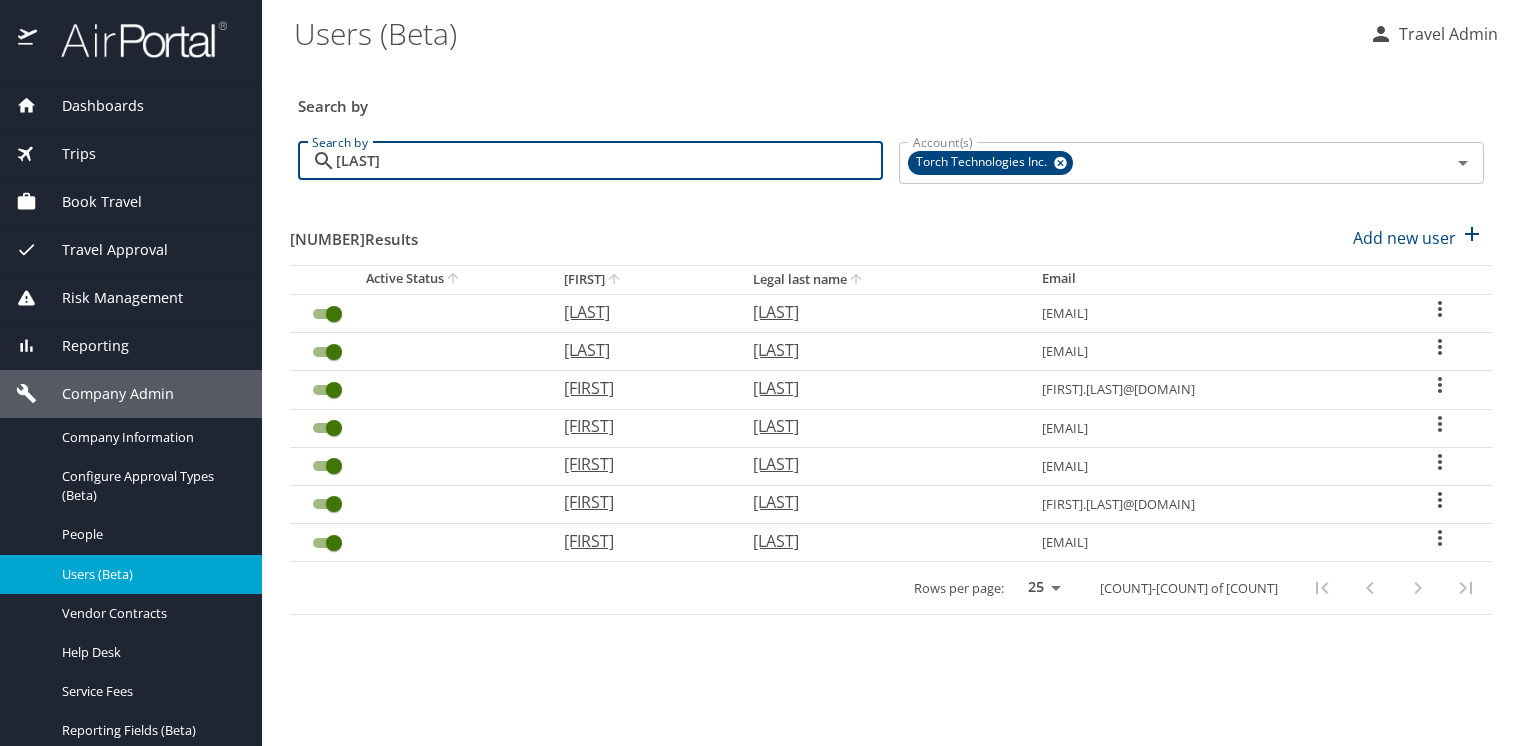 type on "jackson" 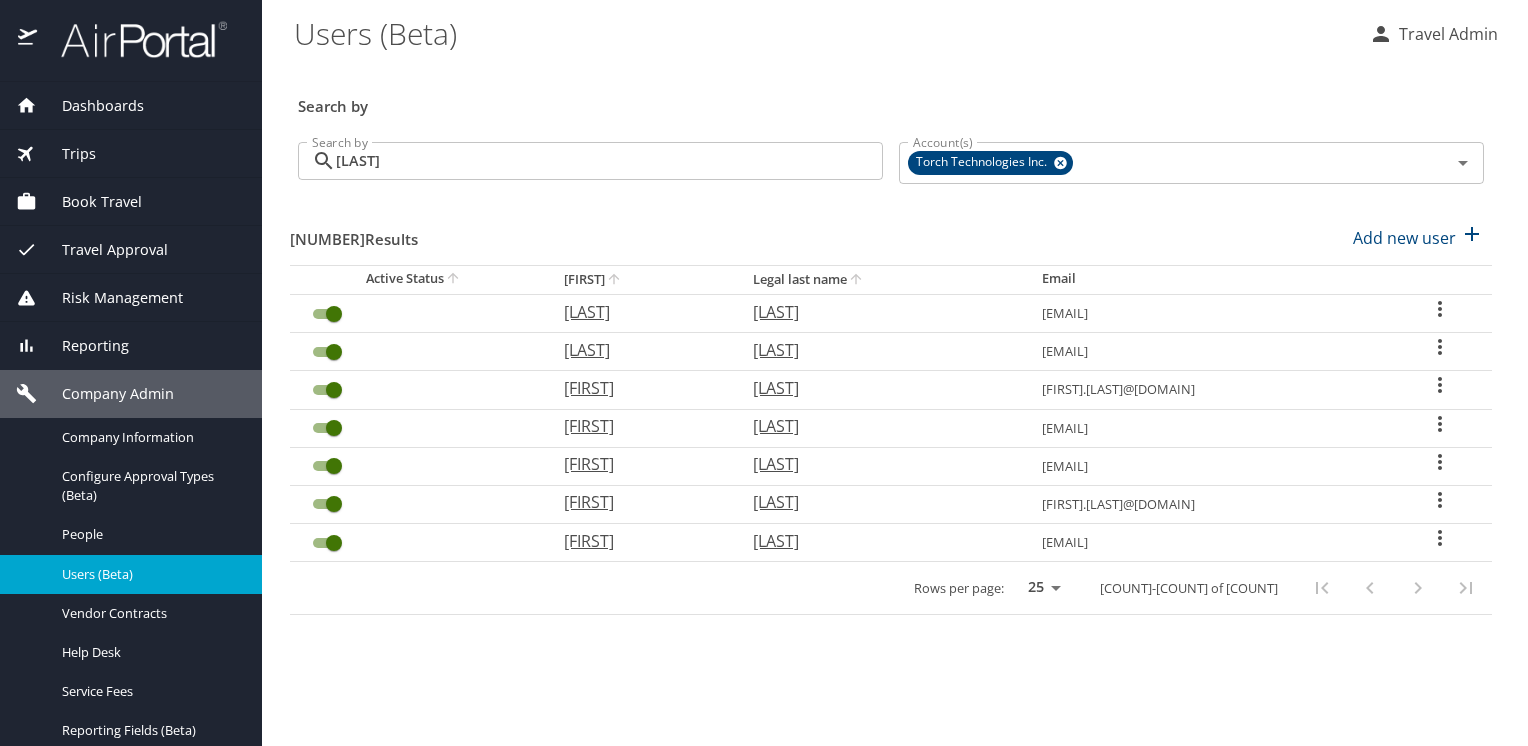 click at bounding box center [1440, 385] 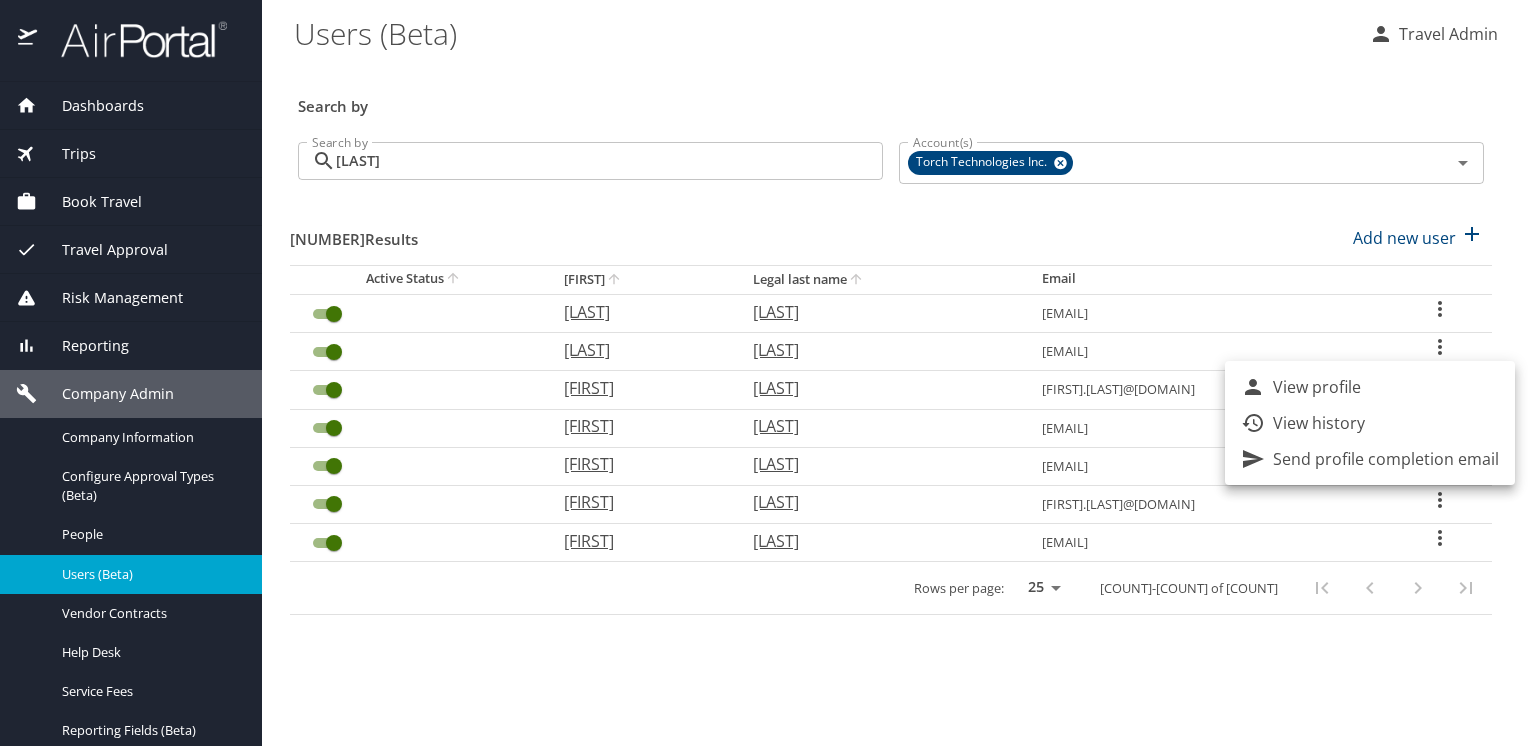 click at bounding box center [764, 373] 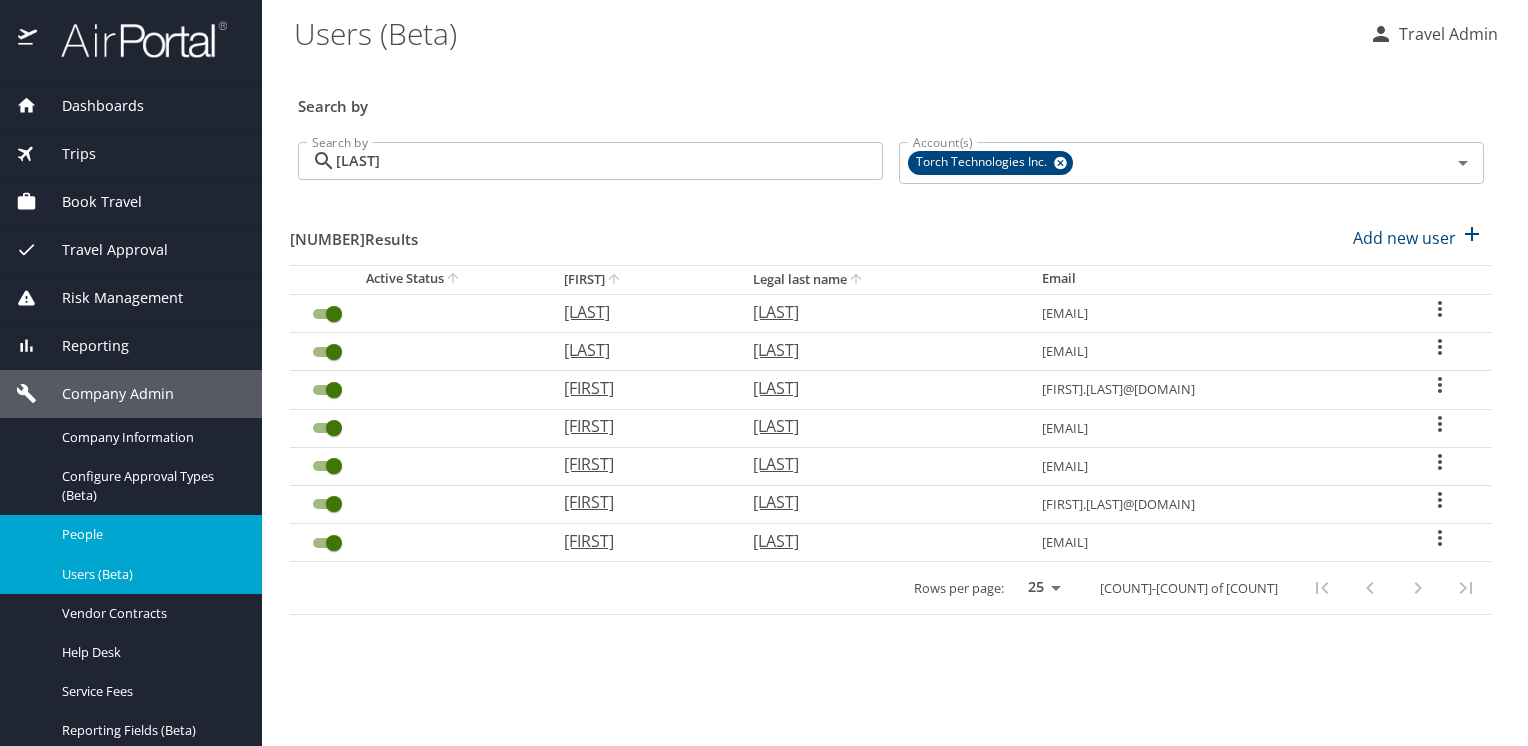 click on "People" at bounding box center (150, 534) 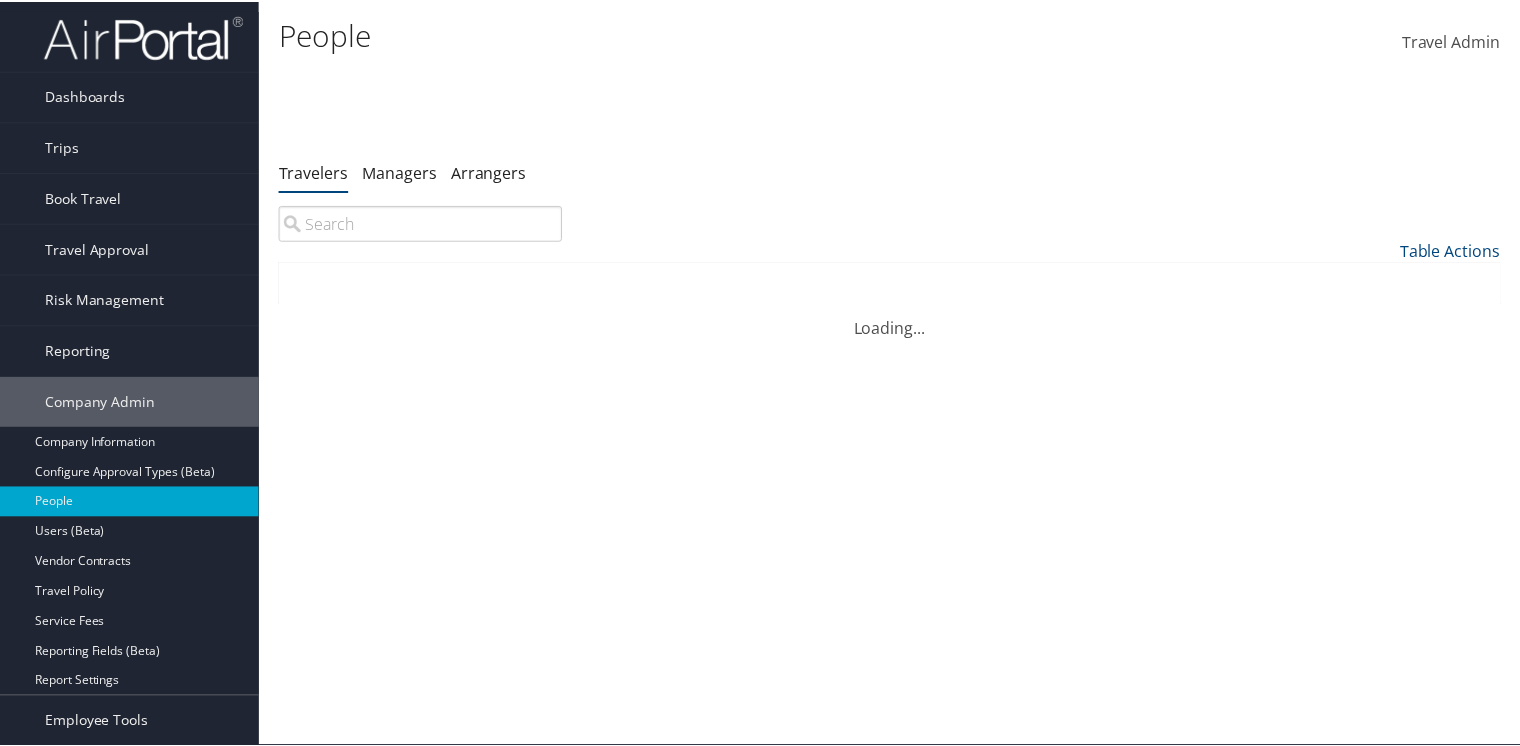 scroll, scrollTop: 0, scrollLeft: 0, axis: both 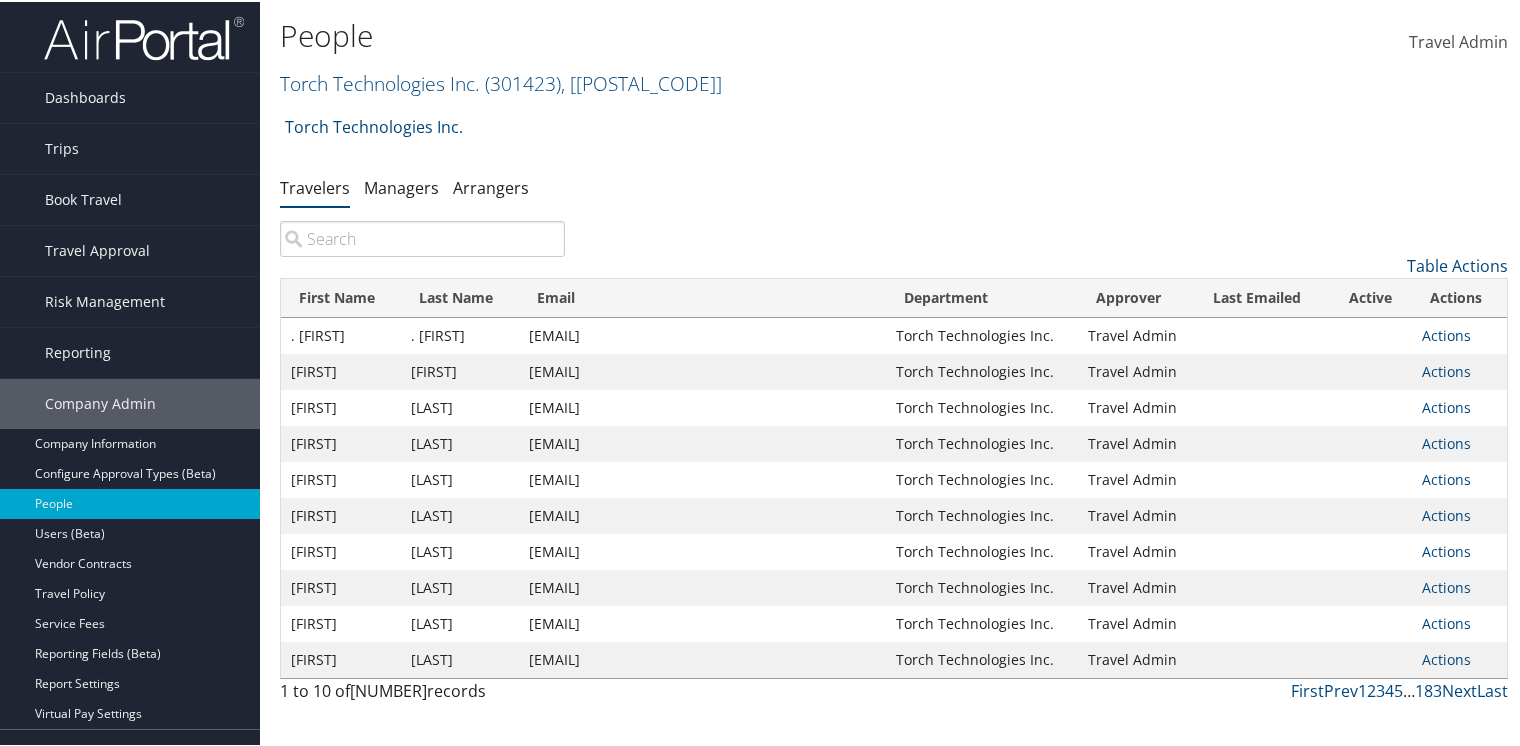 click at bounding box center [422, 237] 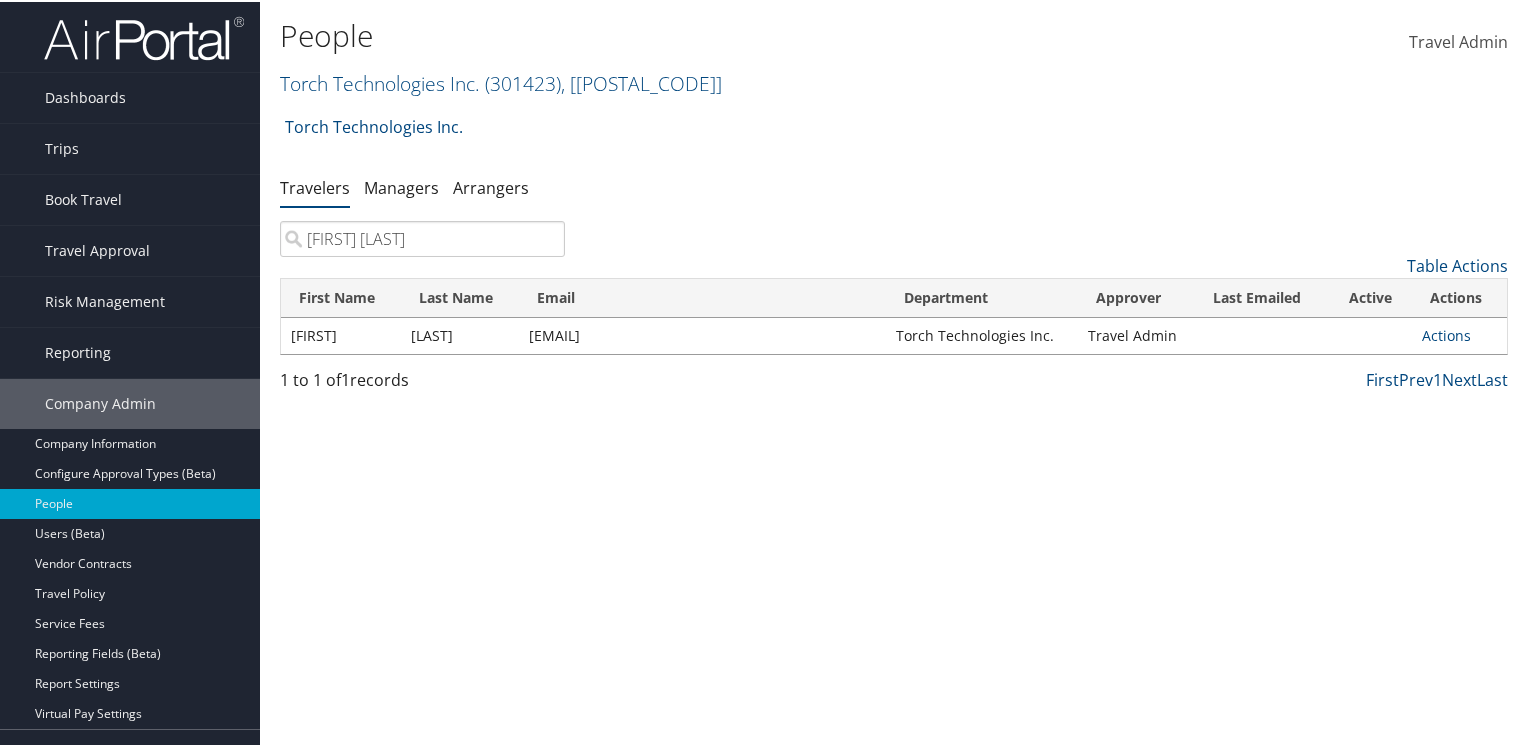 type on "[FIRST] [LAST]" 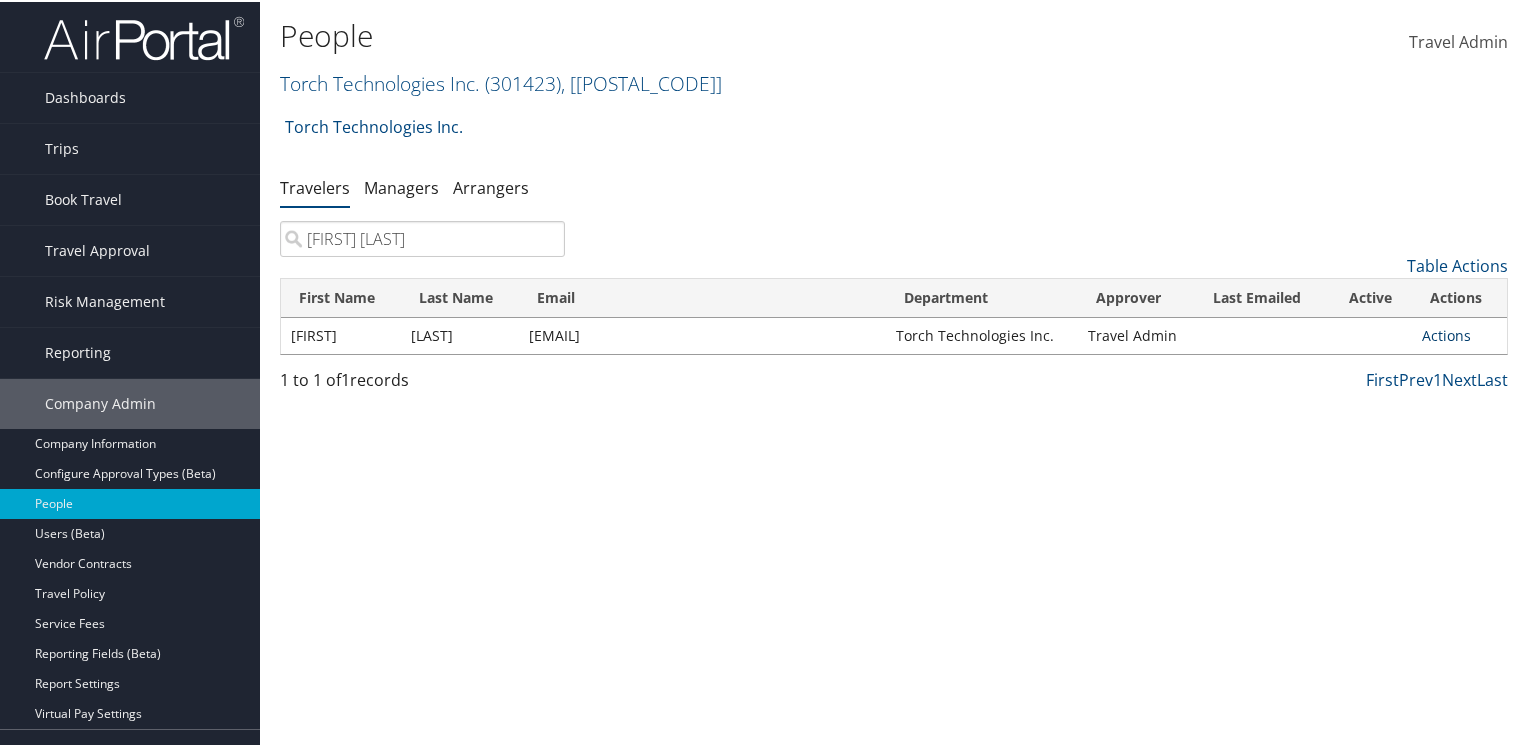 click at bounding box center [1471, 333] 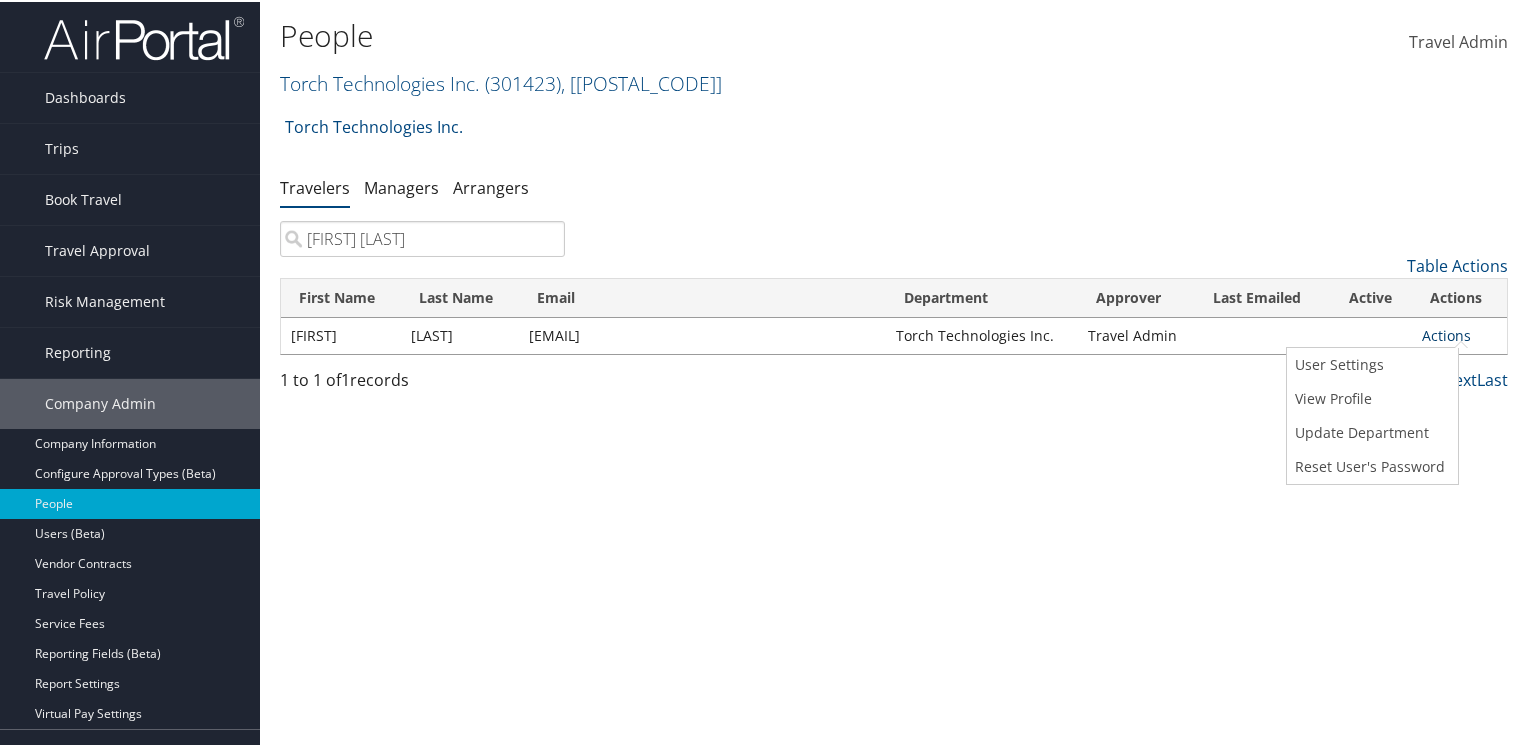 click at bounding box center (1471, 333) 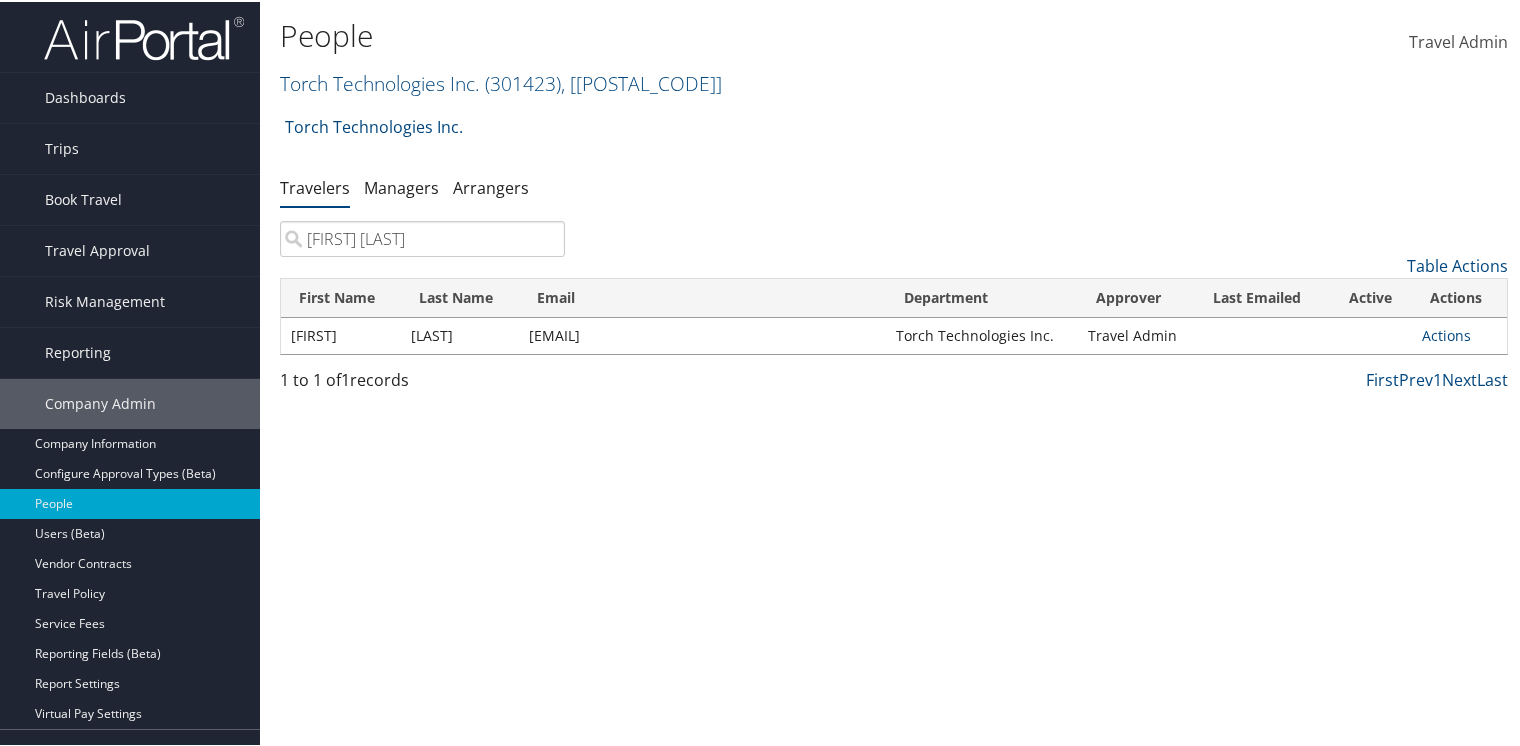 click at bounding box center [1370, 334] 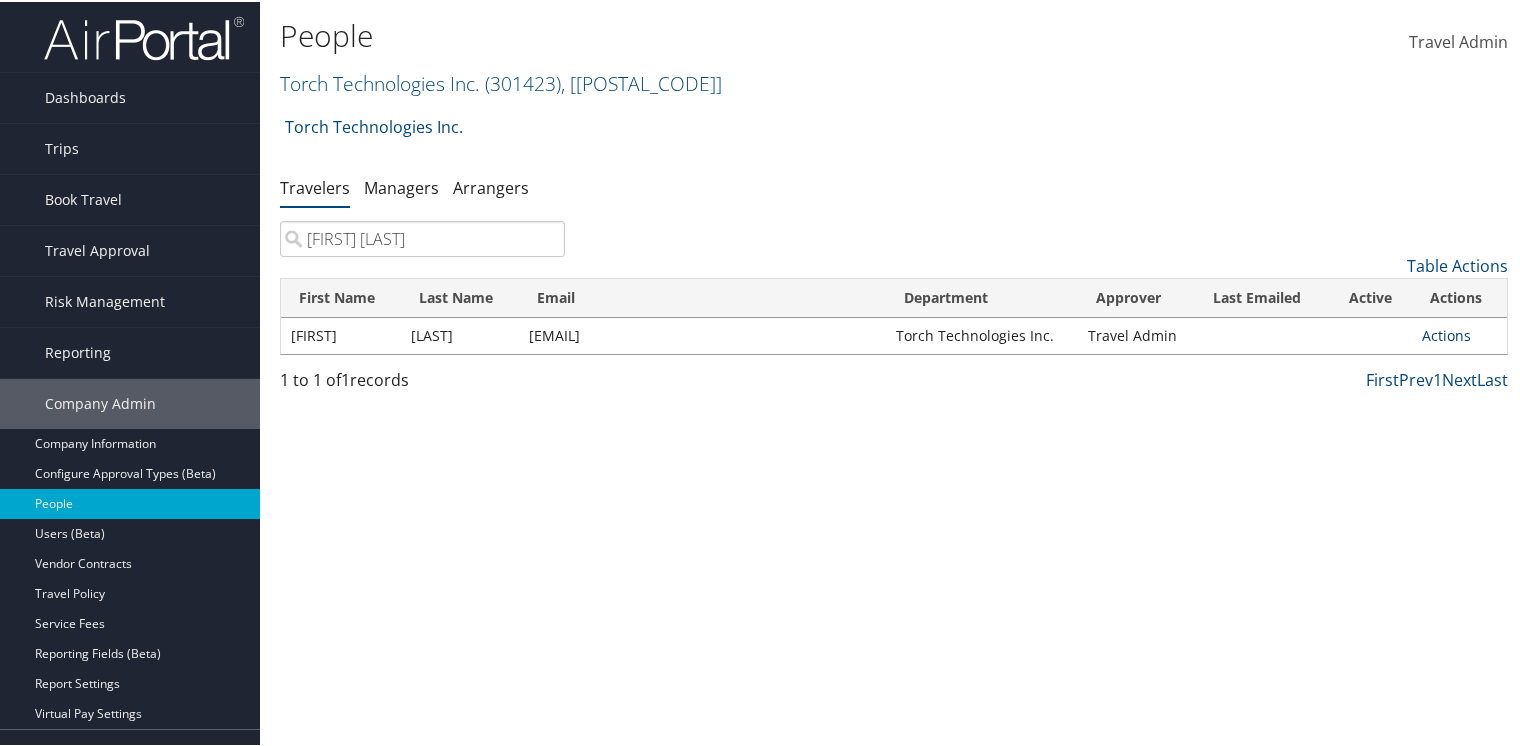 click on "Actions" at bounding box center (1446, 333) 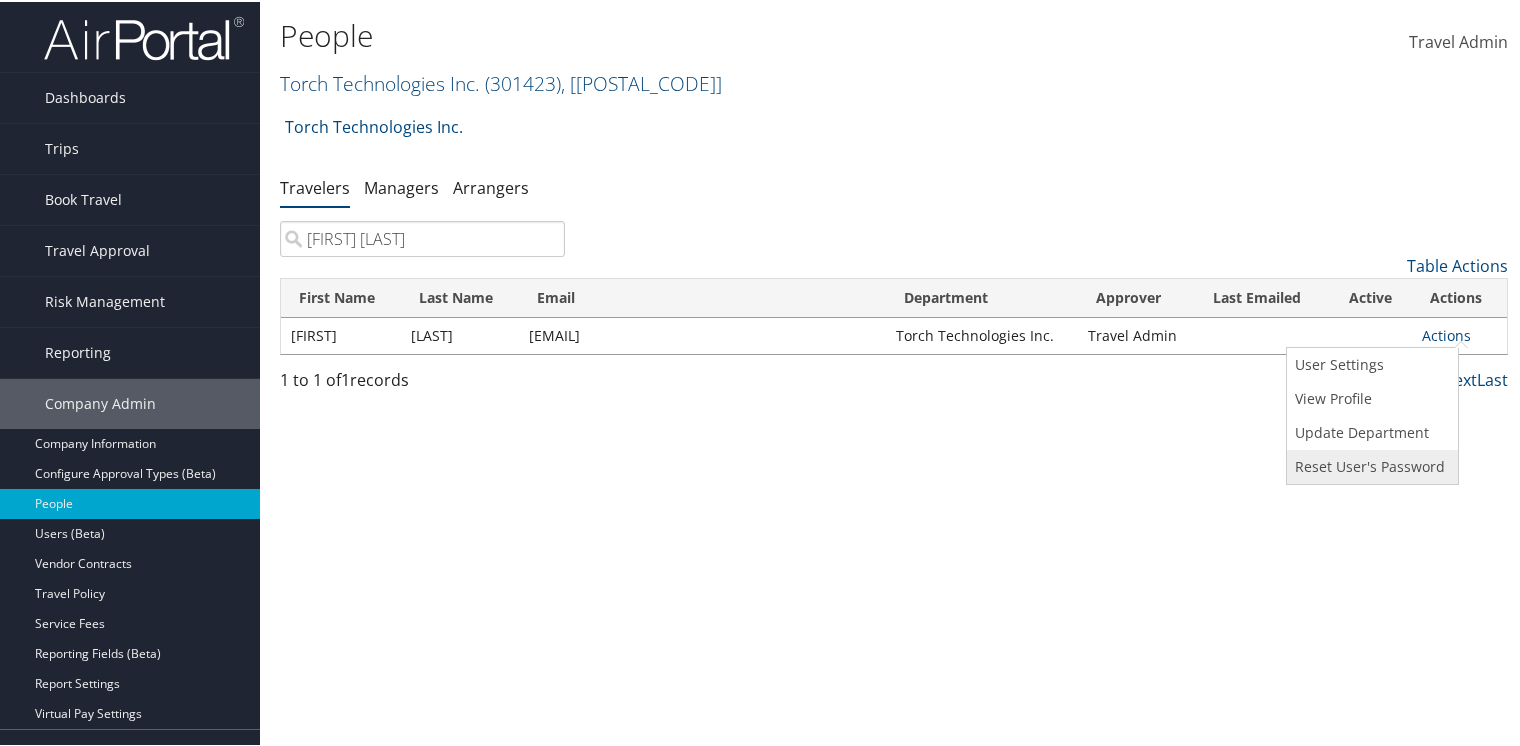 click on "Reset User's Password" at bounding box center [1370, 465] 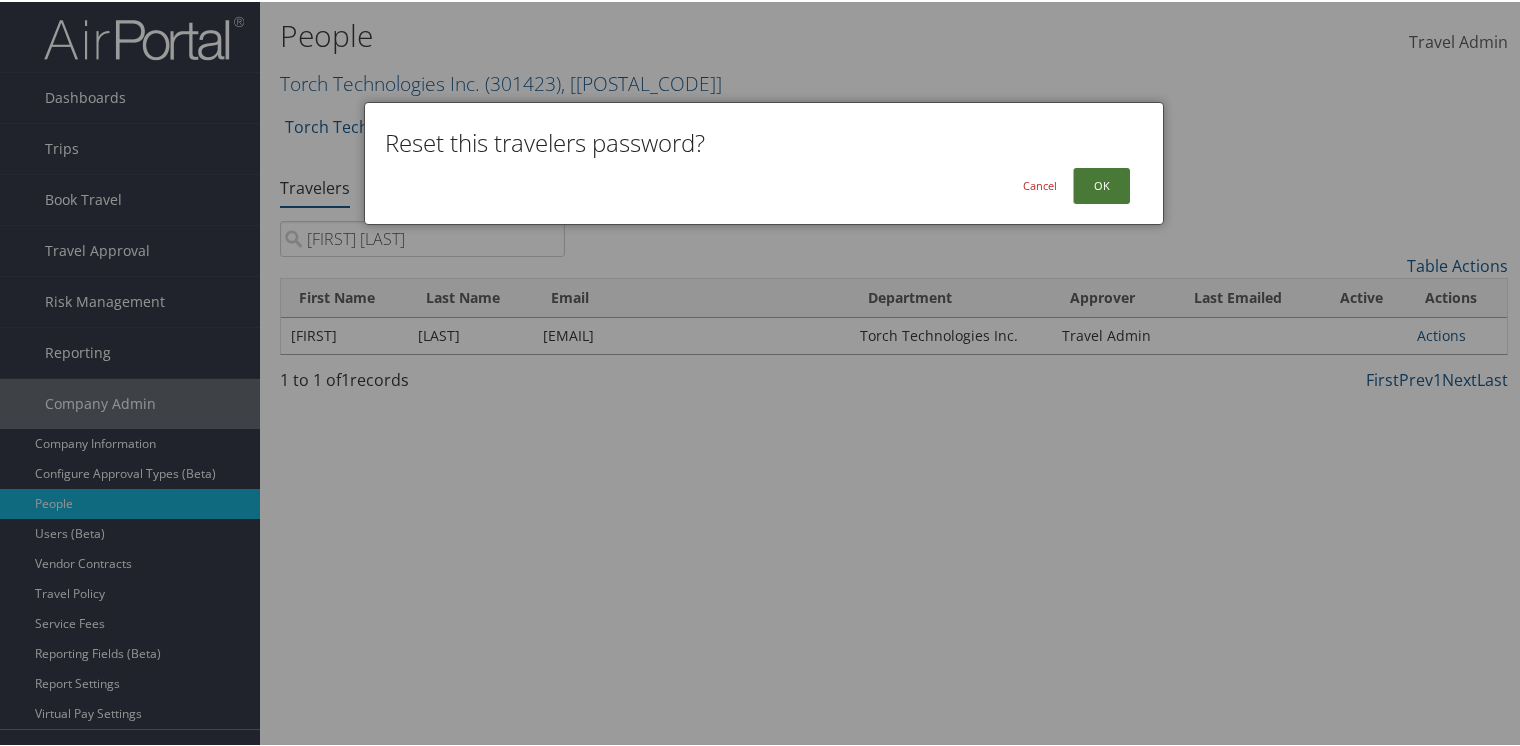 click on "OK" at bounding box center (1101, 184) 